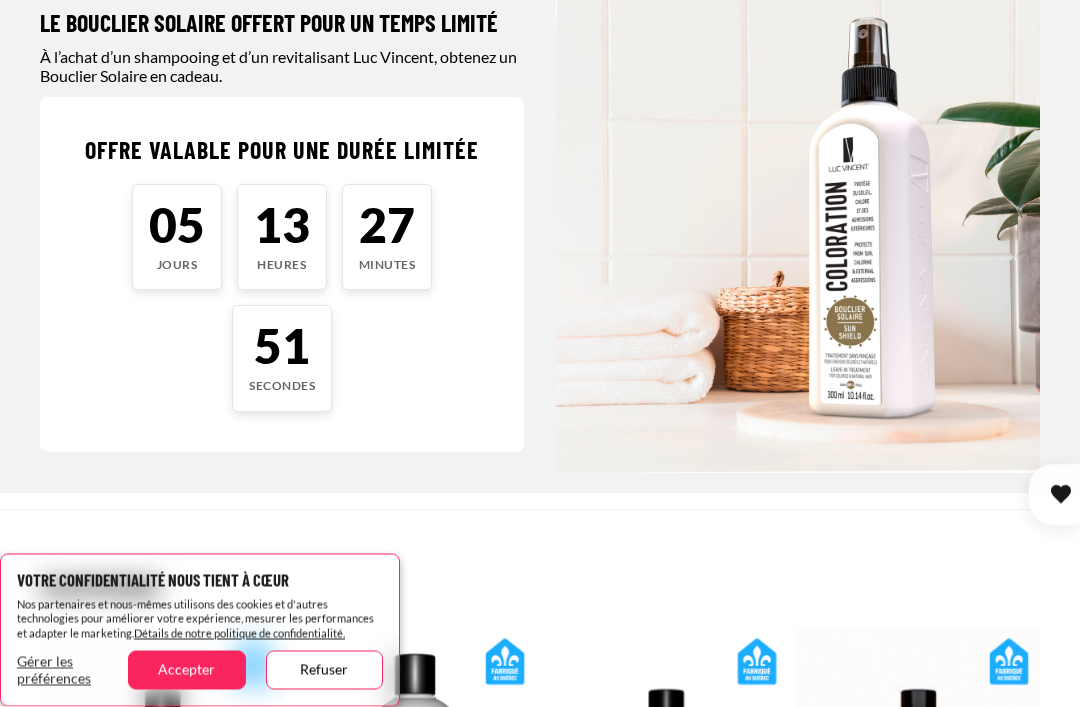 scroll, scrollTop: 150, scrollLeft: 0, axis: vertical 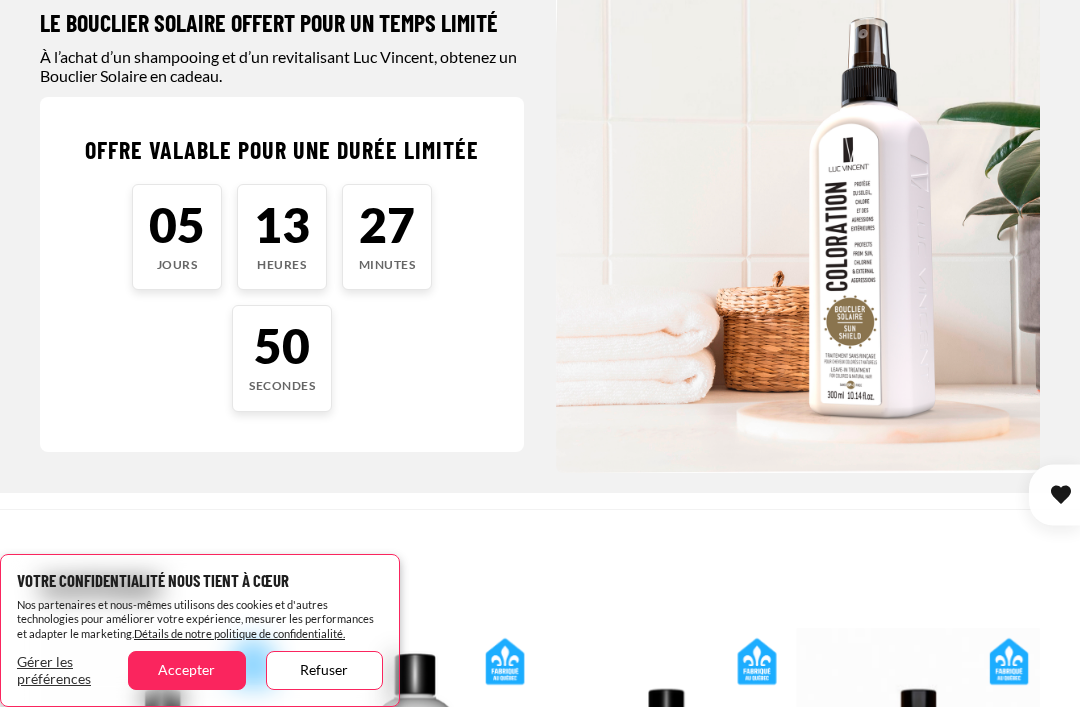 click on "Refuser" at bounding box center (324, 670) 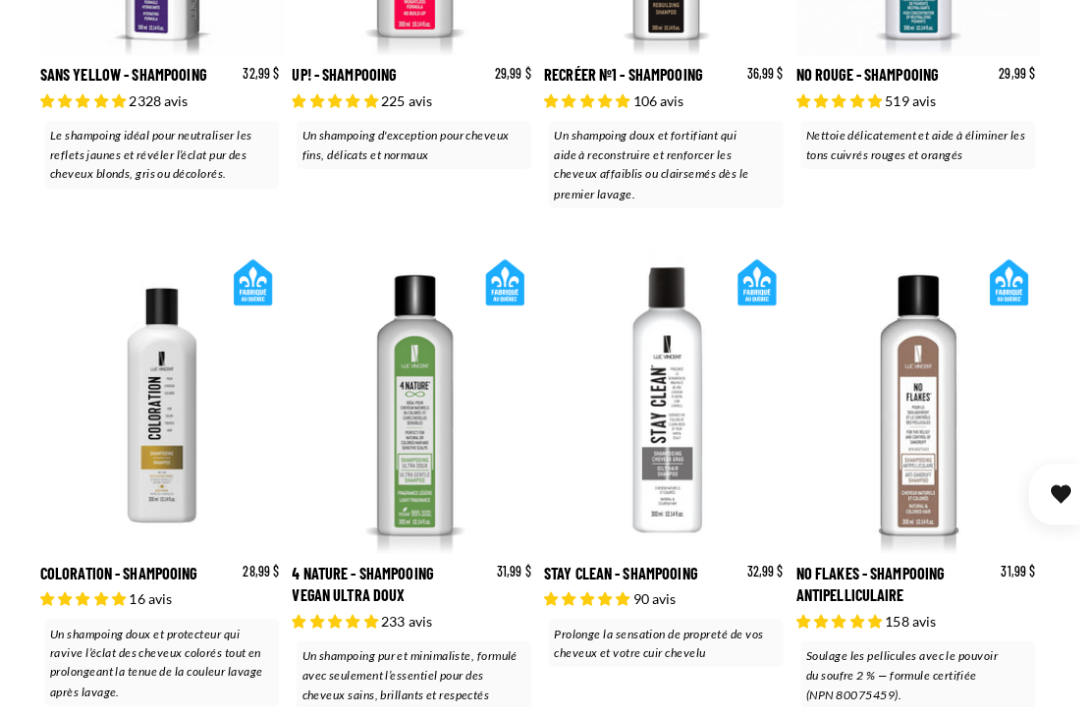 scroll, scrollTop: 1027, scrollLeft: 0, axis: vertical 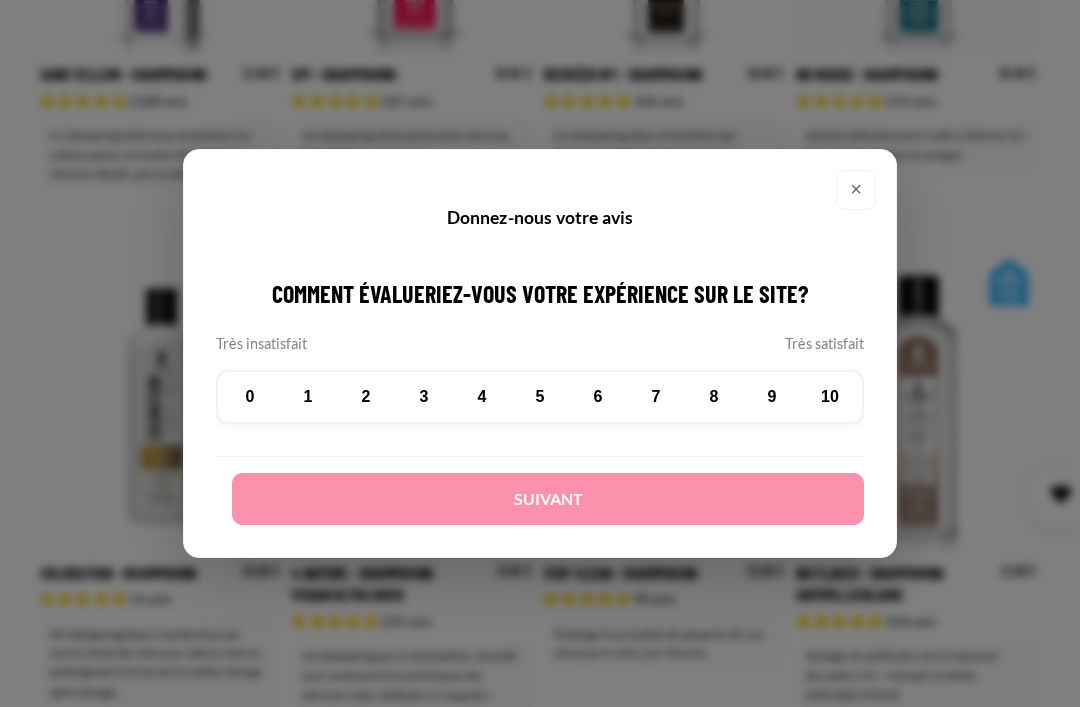 click on "10" at bounding box center [830, 397] 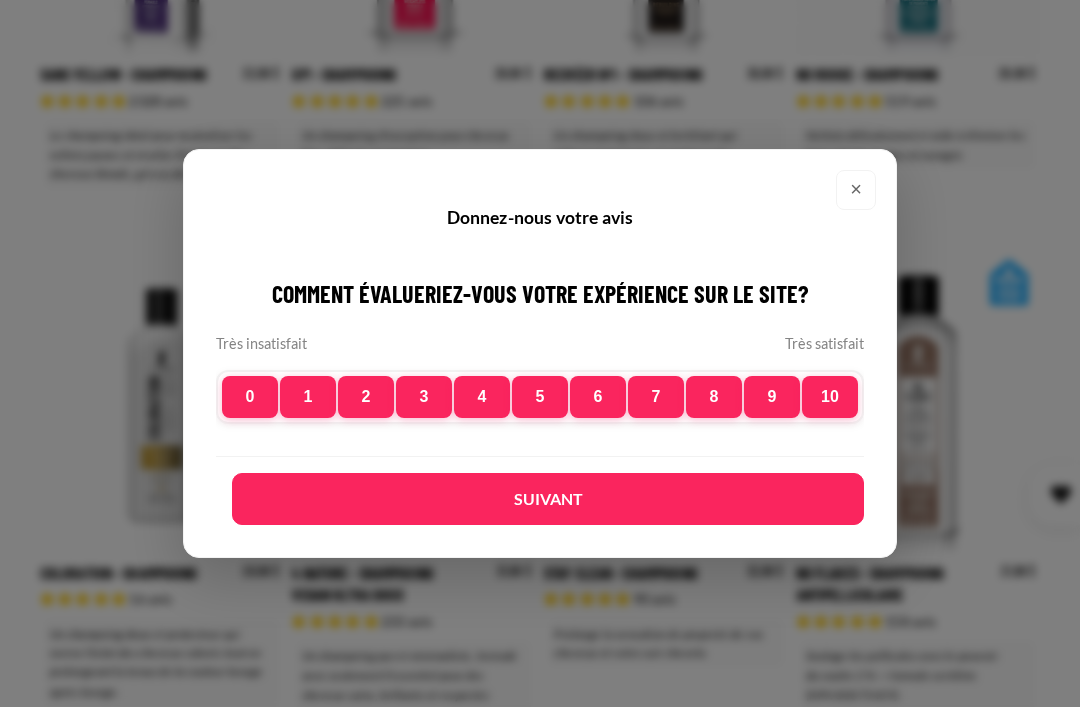 click on "Suivant" at bounding box center [548, 499] 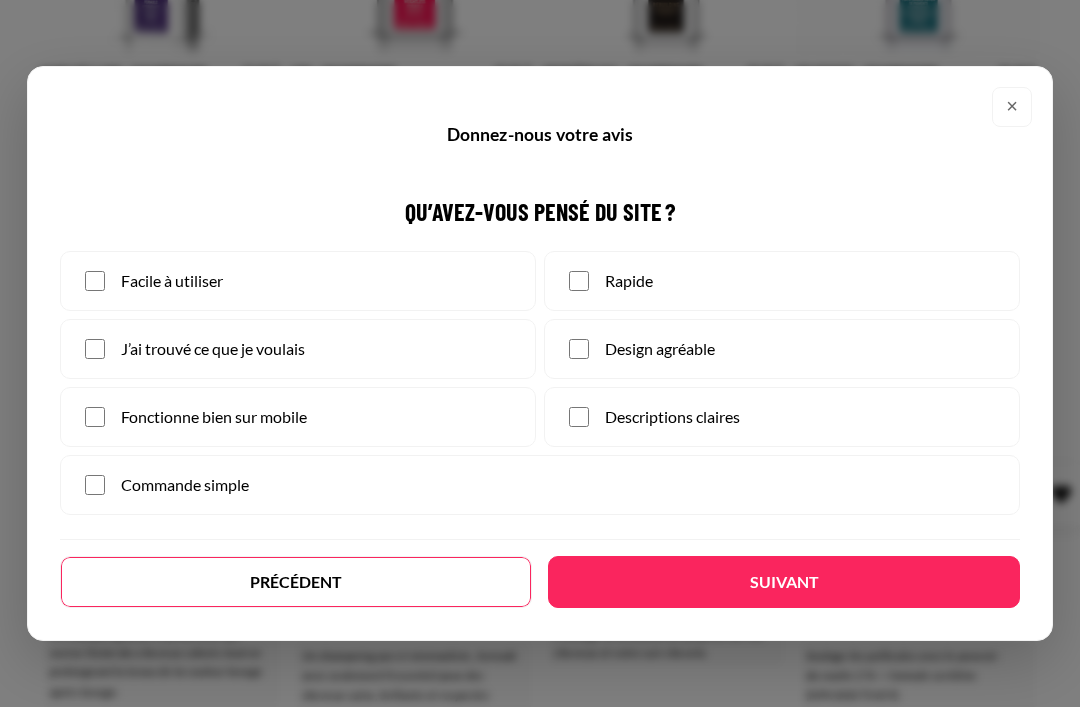 click on "Suivant" at bounding box center [784, 582] 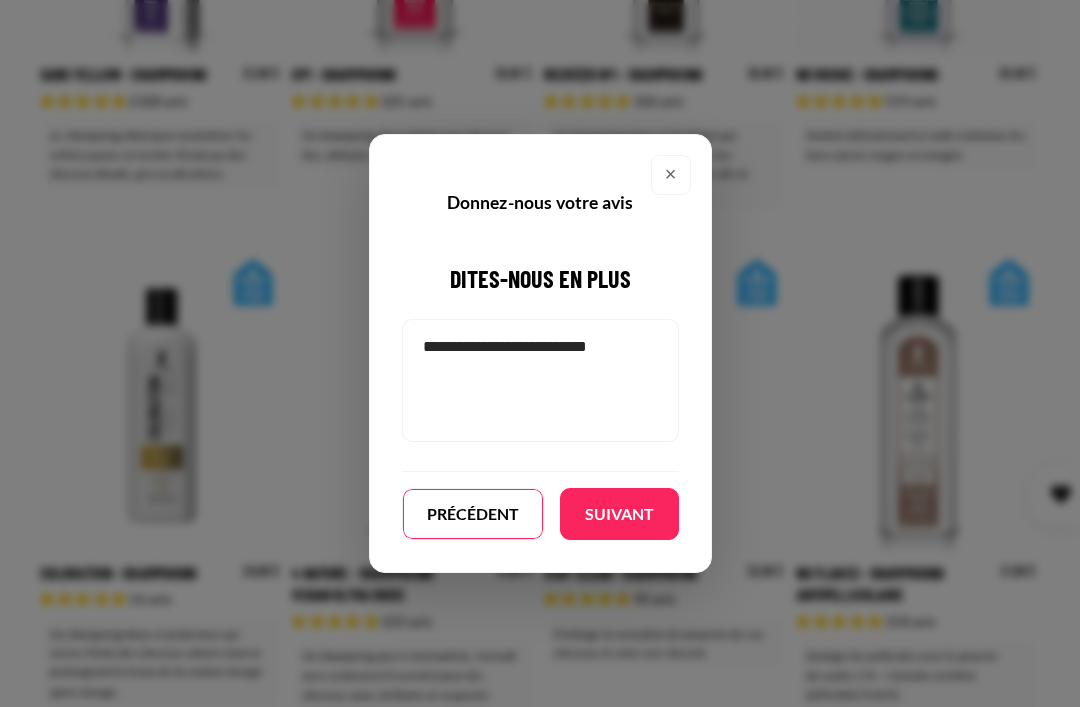 click on "Suivant" at bounding box center (619, 514) 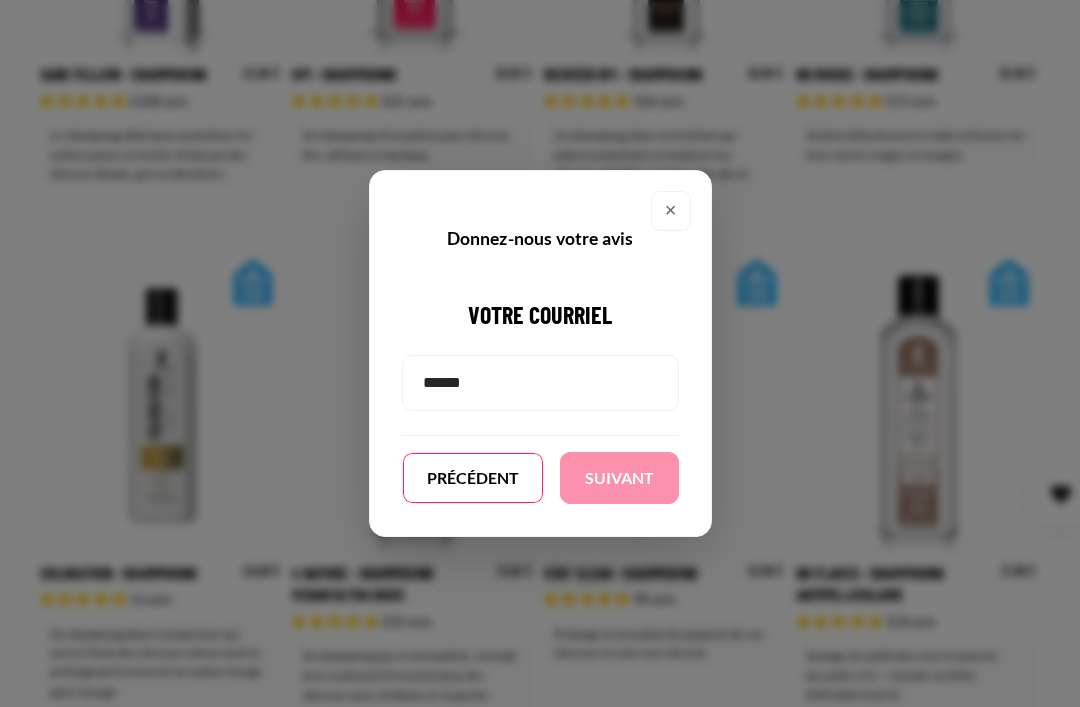 click at bounding box center (540, 383) 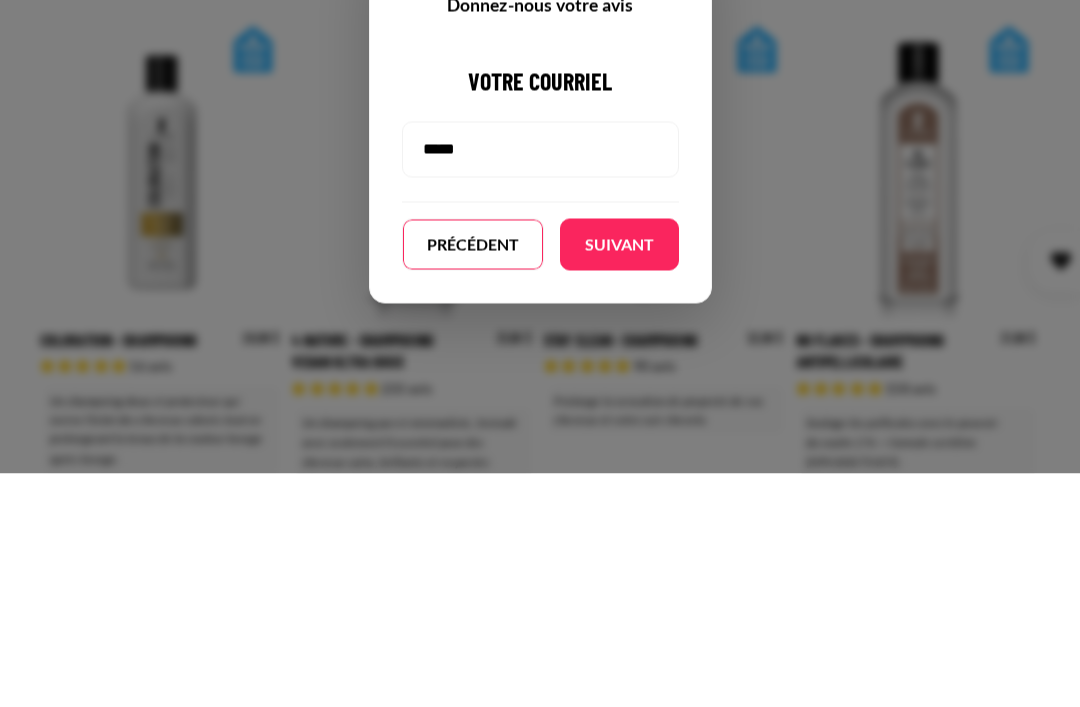 type on "******" 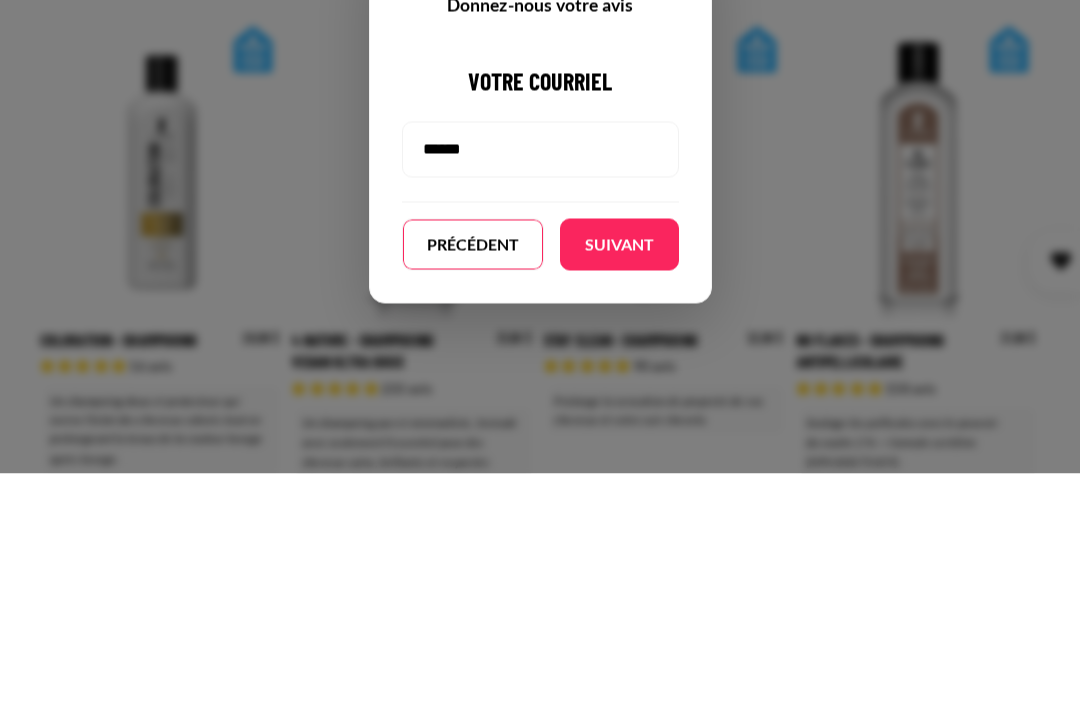 click on "Suivant" at bounding box center (619, 478) 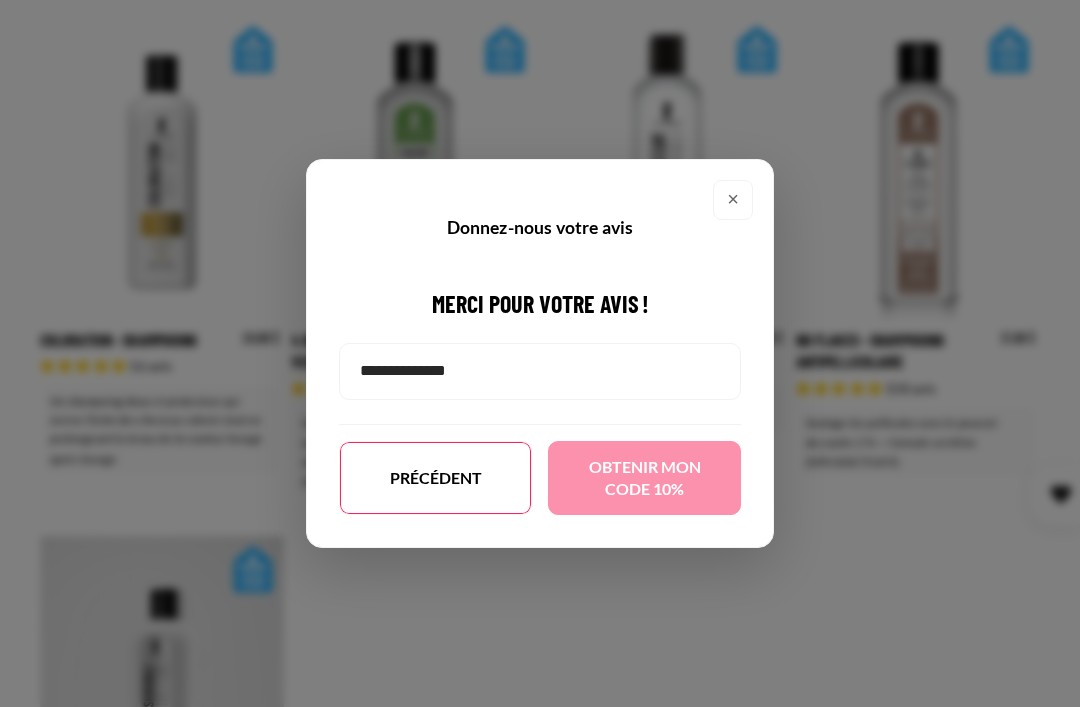 click at bounding box center (540, 371) 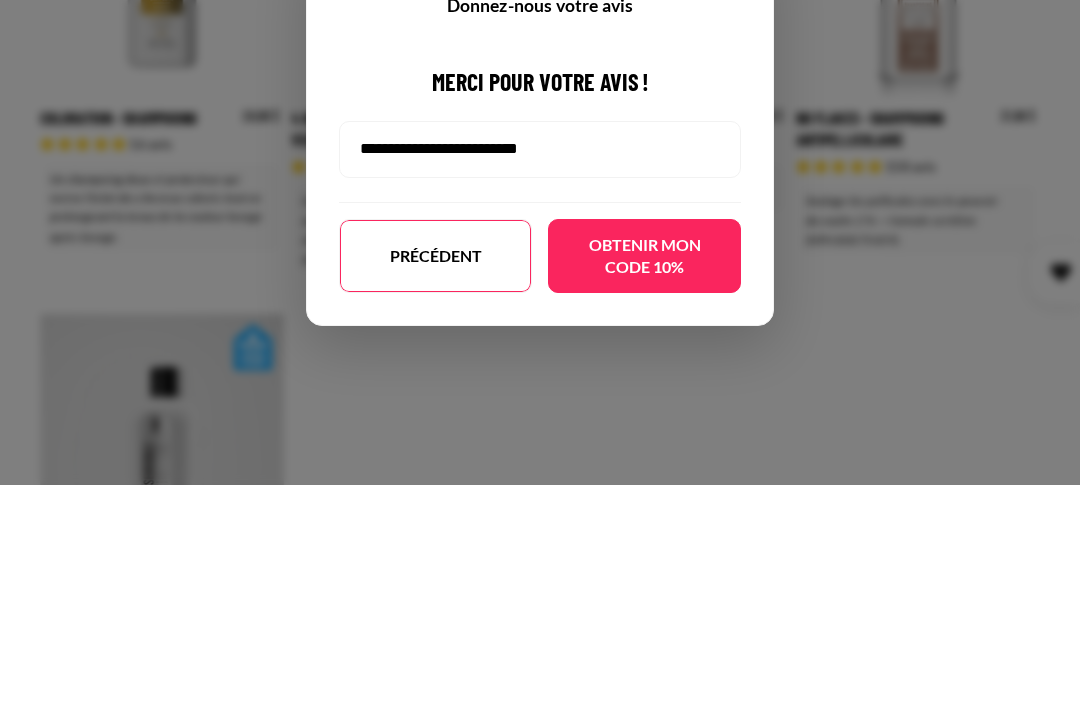type on "**********" 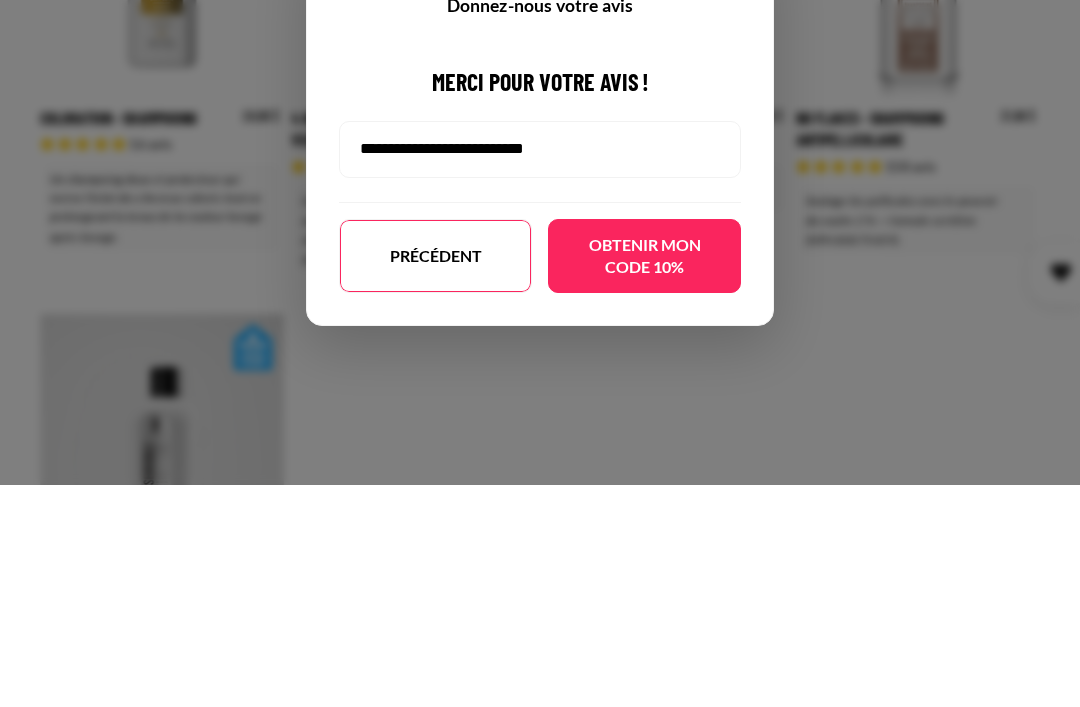 click on "Obtenir mon code 10%" at bounding box center [644, 478] 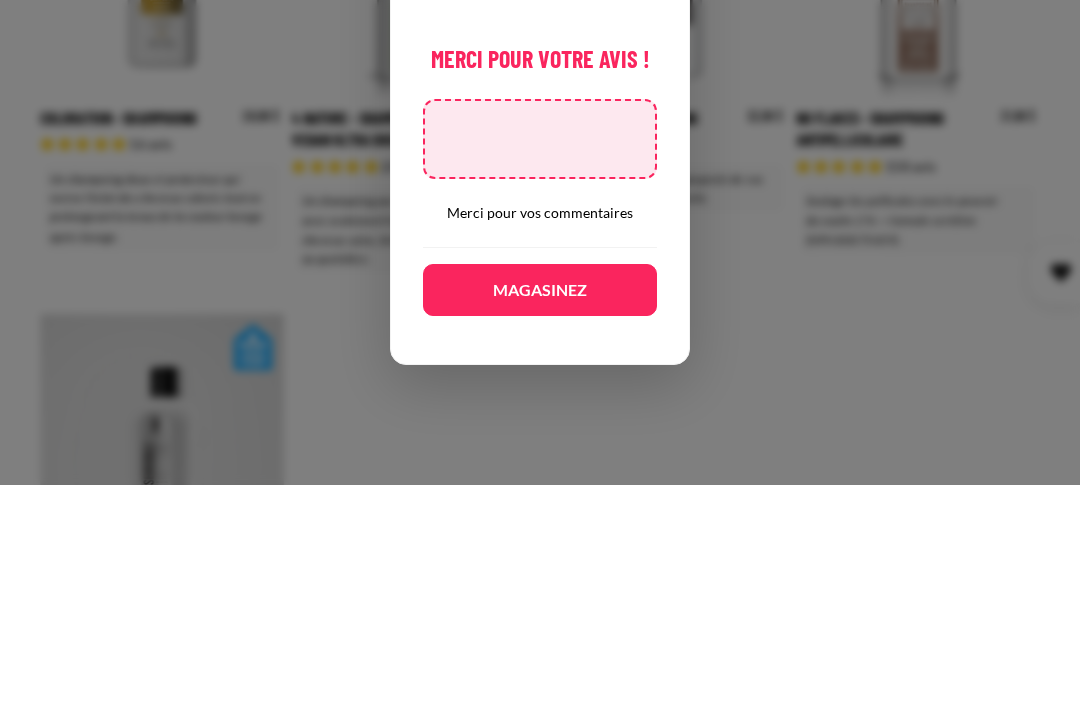 scroll, scrollTop: 1482, scrollLeft: 0, axis: vertical 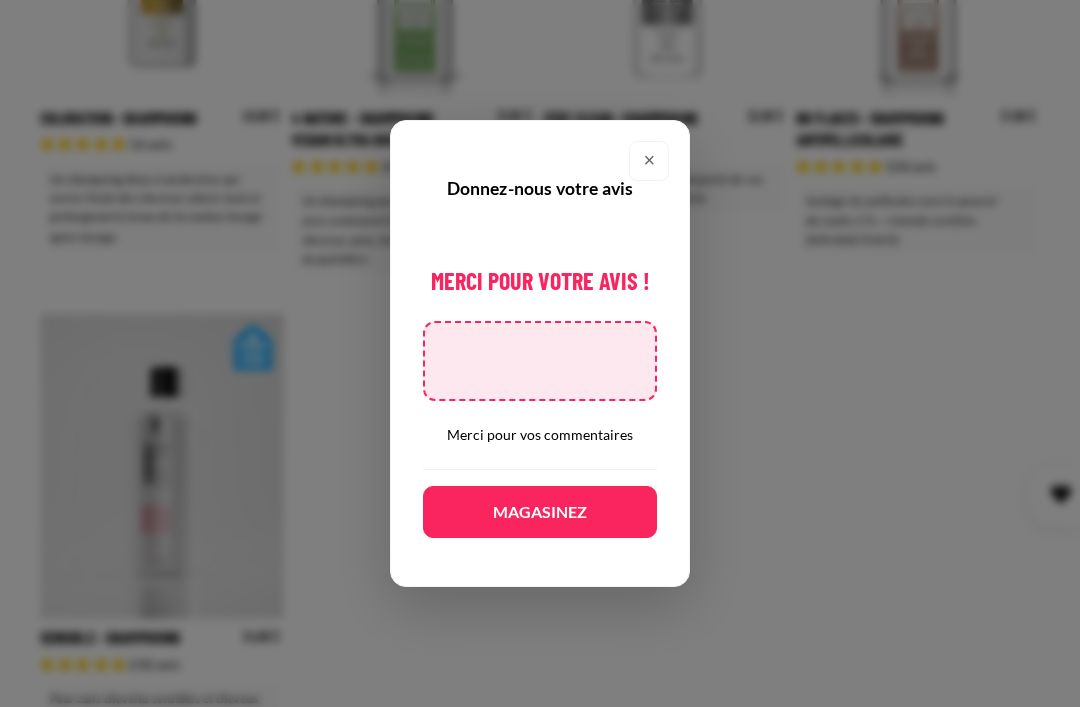 click at bounding box center [540, 361] 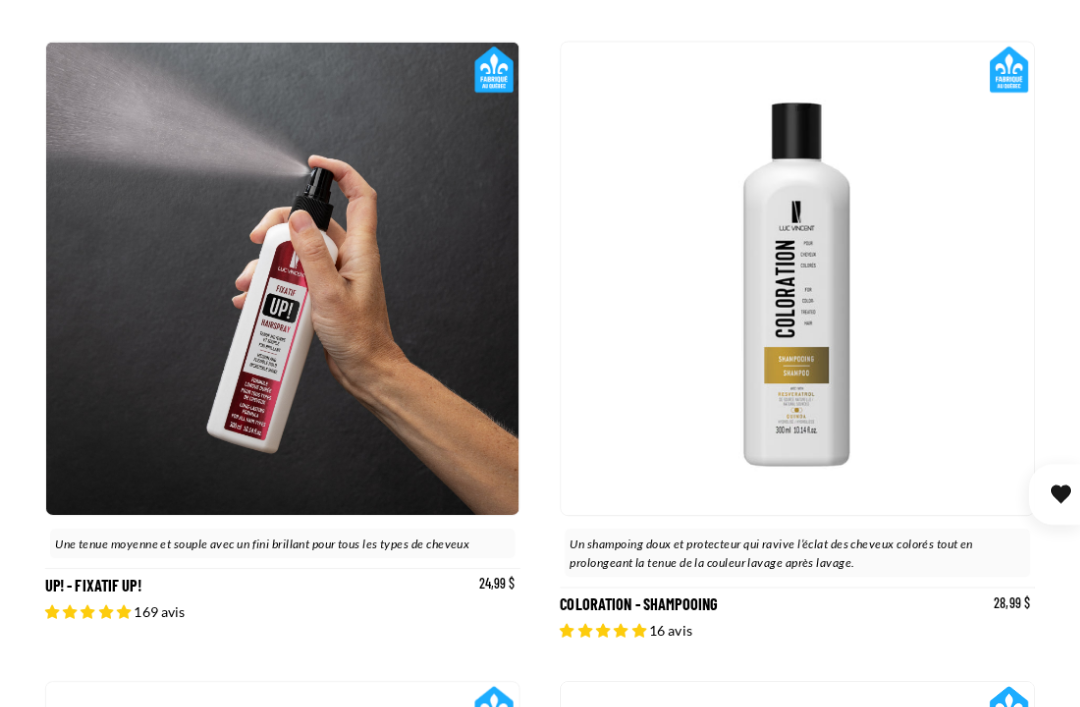 scroll, scrollTop: 3026, scrollLeft: 0, axis: vertical 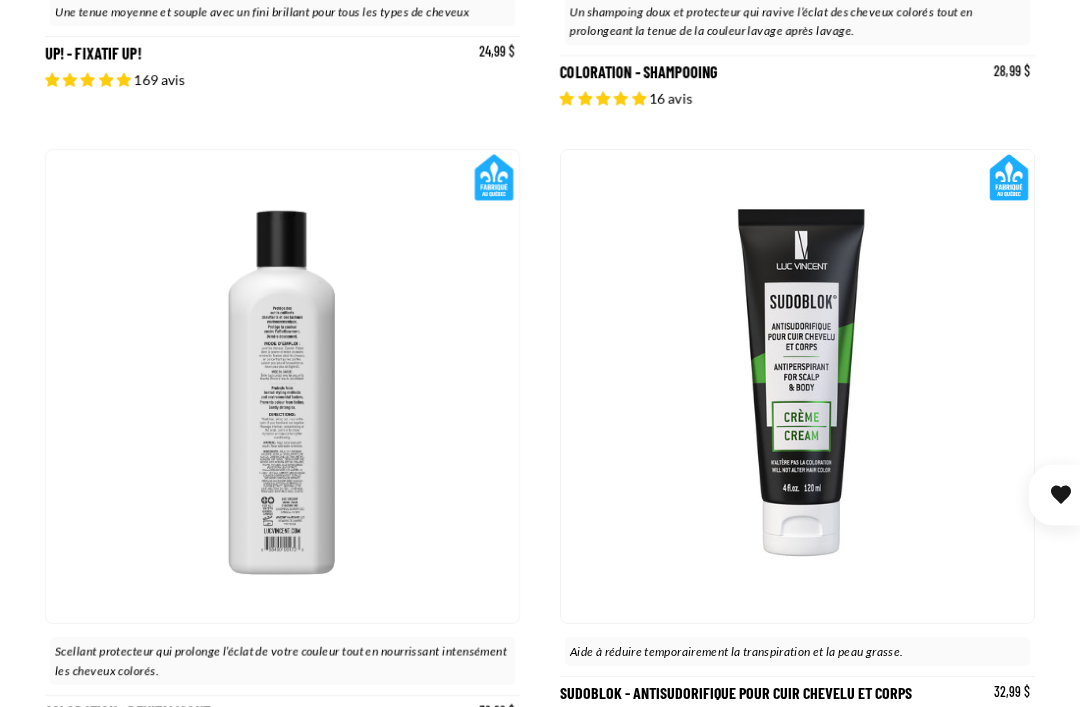click at bounding box center [489, 386] 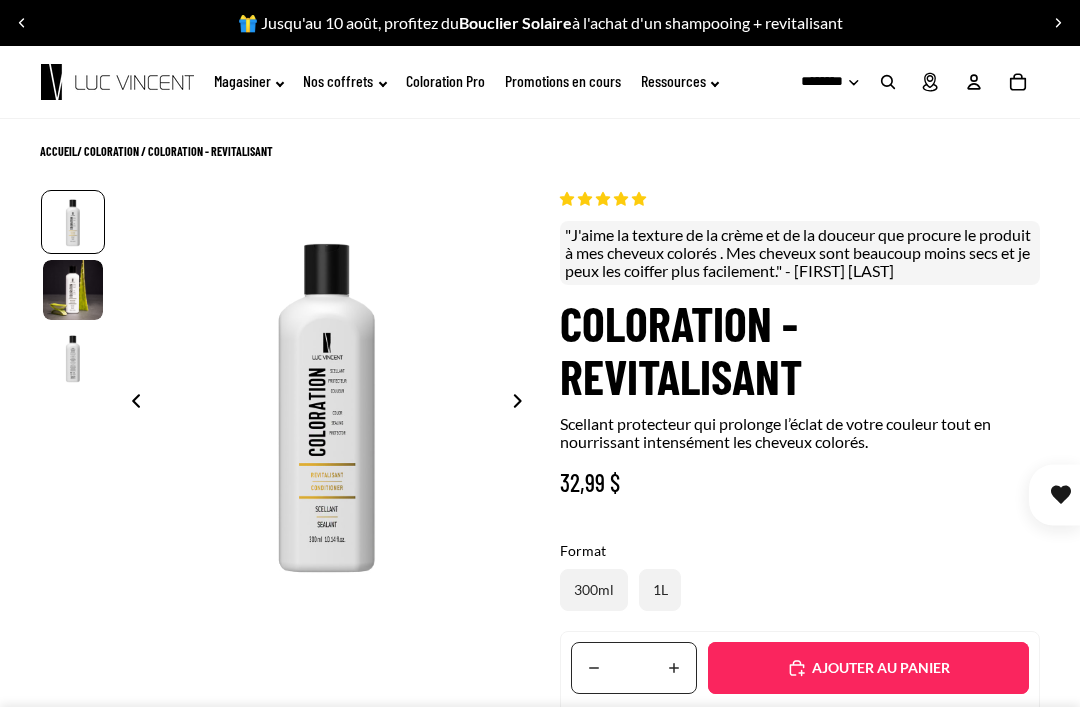 scroll, scrollTop: 0, scrollLeft: 0, axis: both 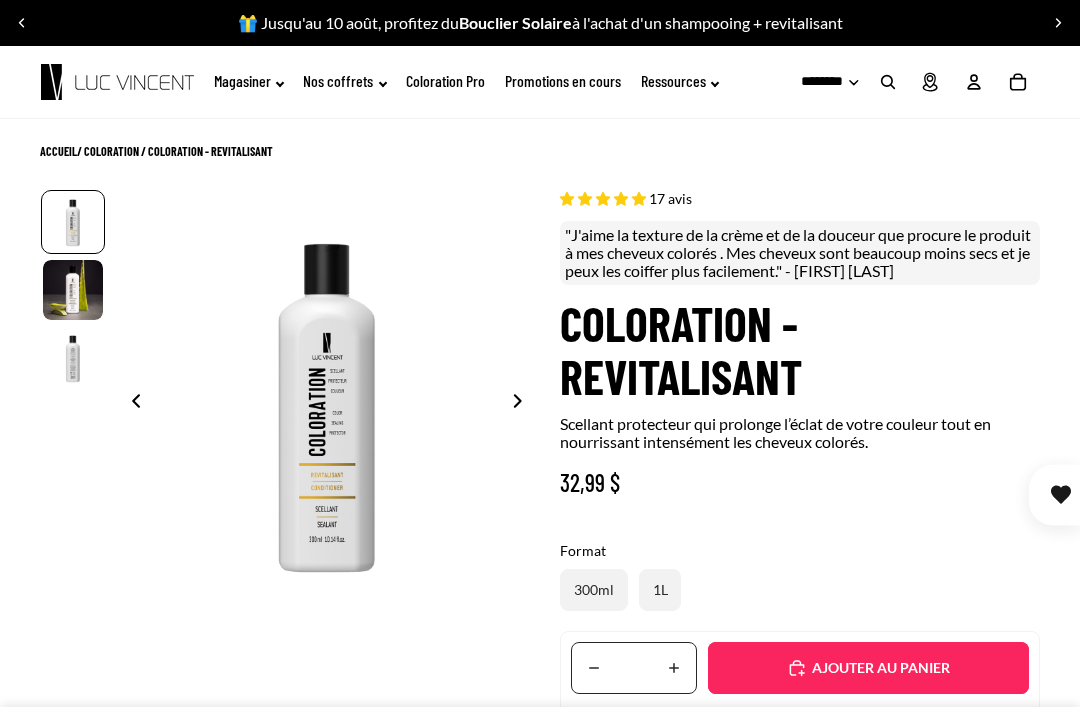 select on "**********" 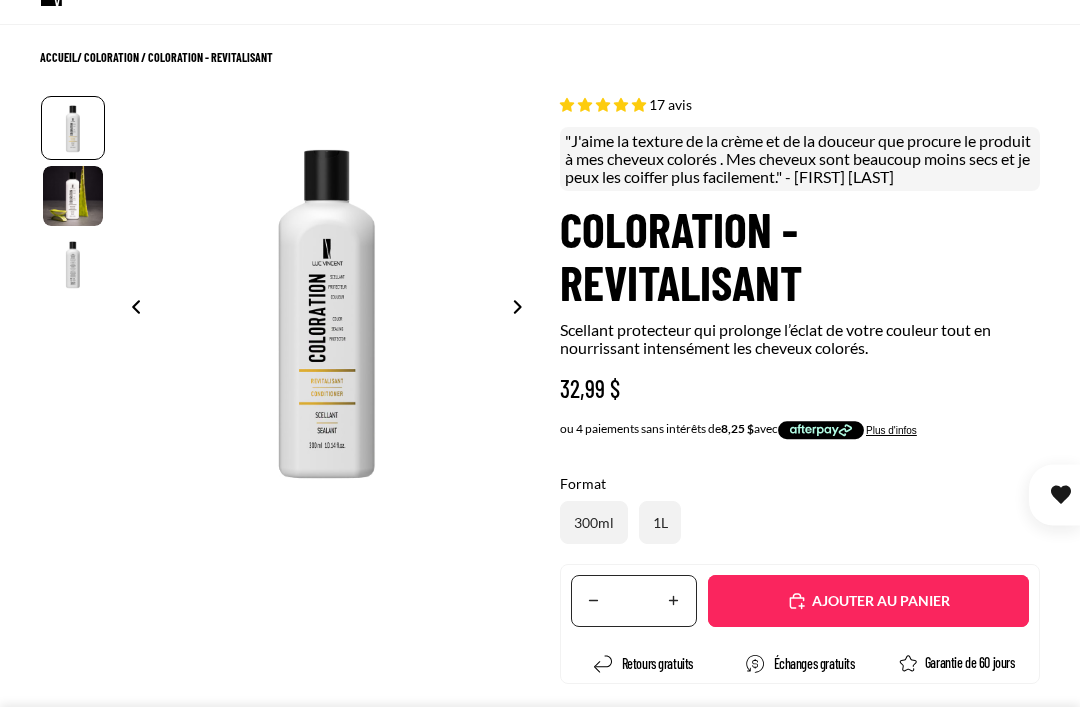 scroll, scrollTop: 0, scrollLeft: 0, axis: both 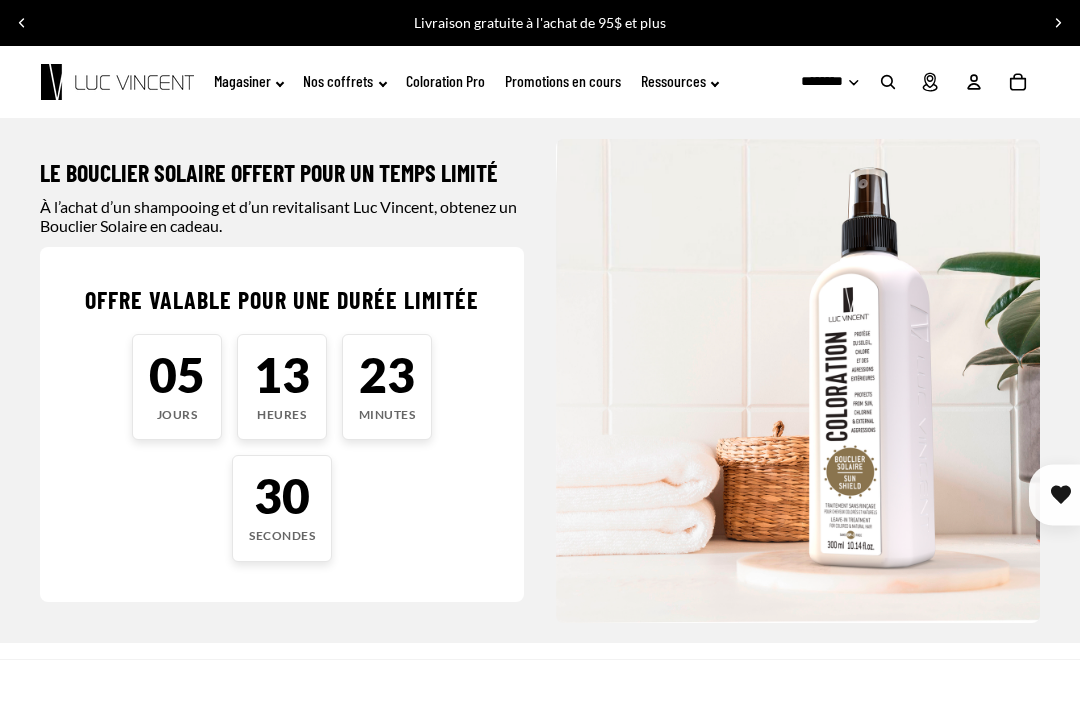 click on "Magasiner" 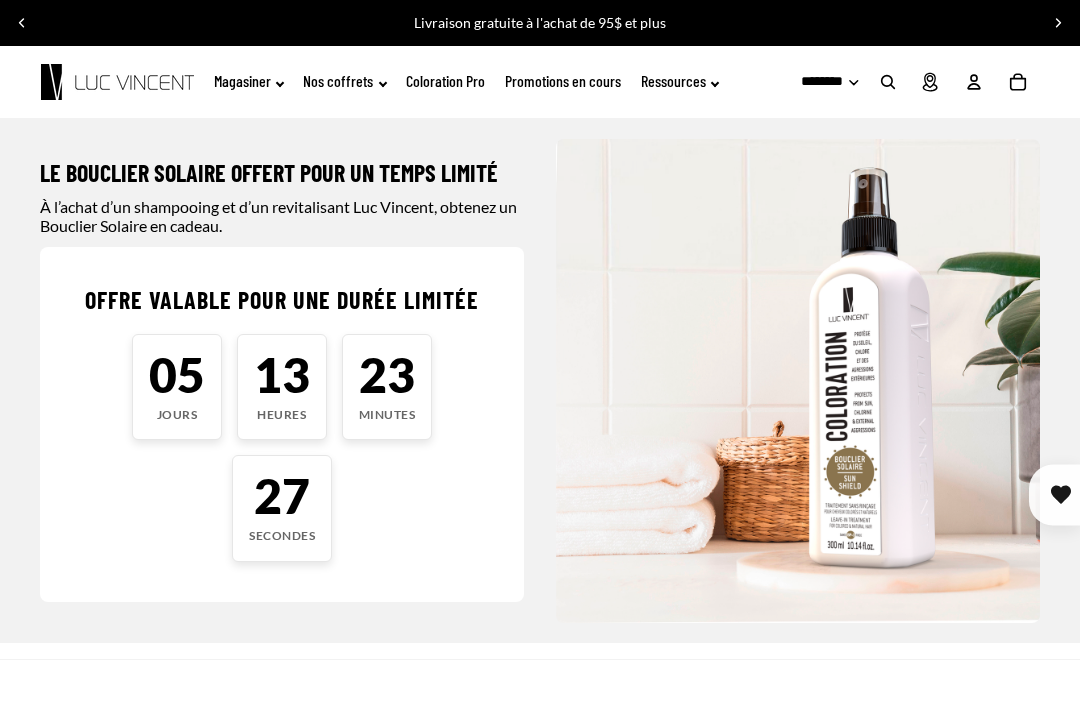 click on "Magasiner" 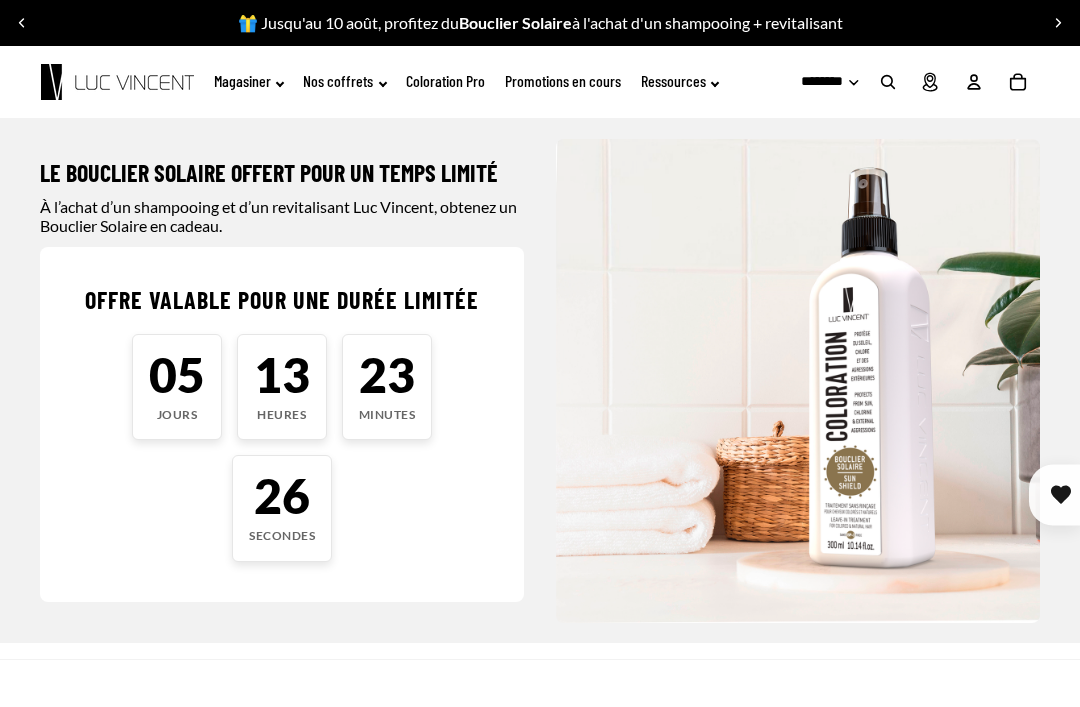 click on "Magasiner" 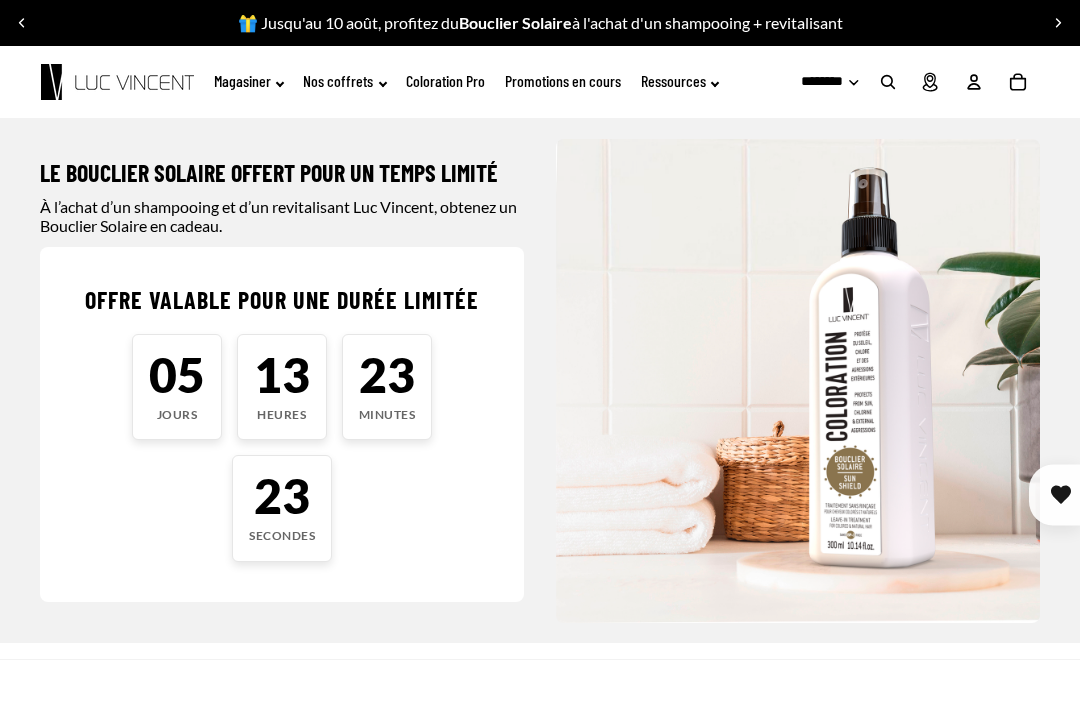 click on "Coloration Pro" 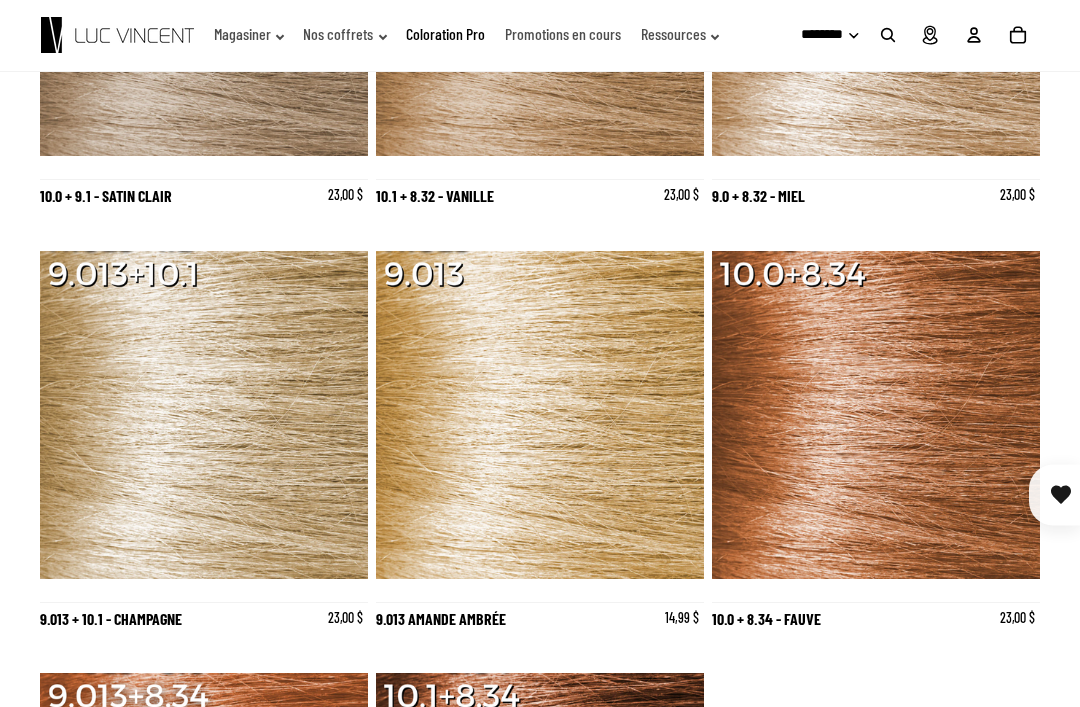 scroll, scrollTop: 7868, scrollLeft: 0, axis: vertical 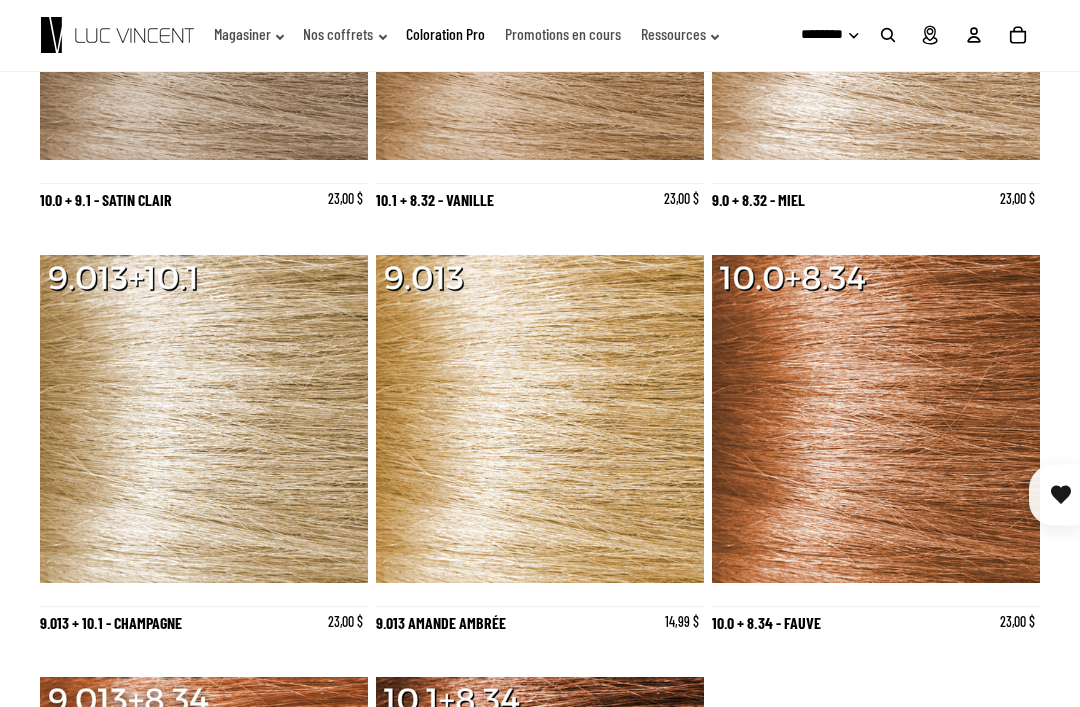 click at bounding box center (540, 419) 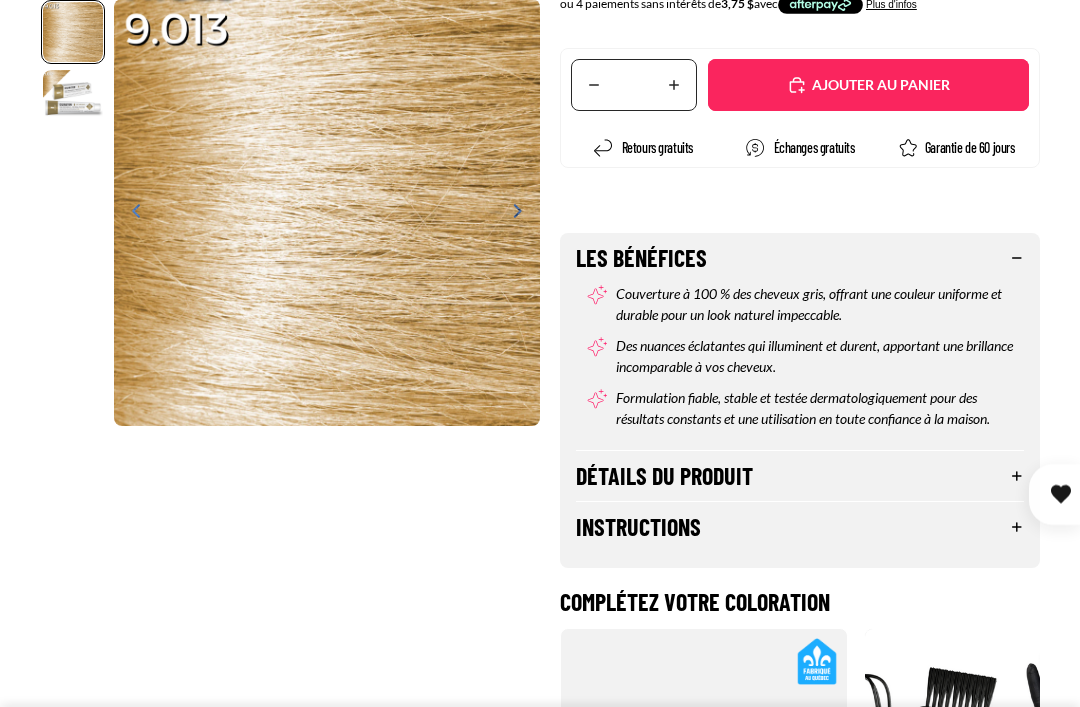 scroll, scrollTop: 322, scrollLeft: 0, axis: vertical 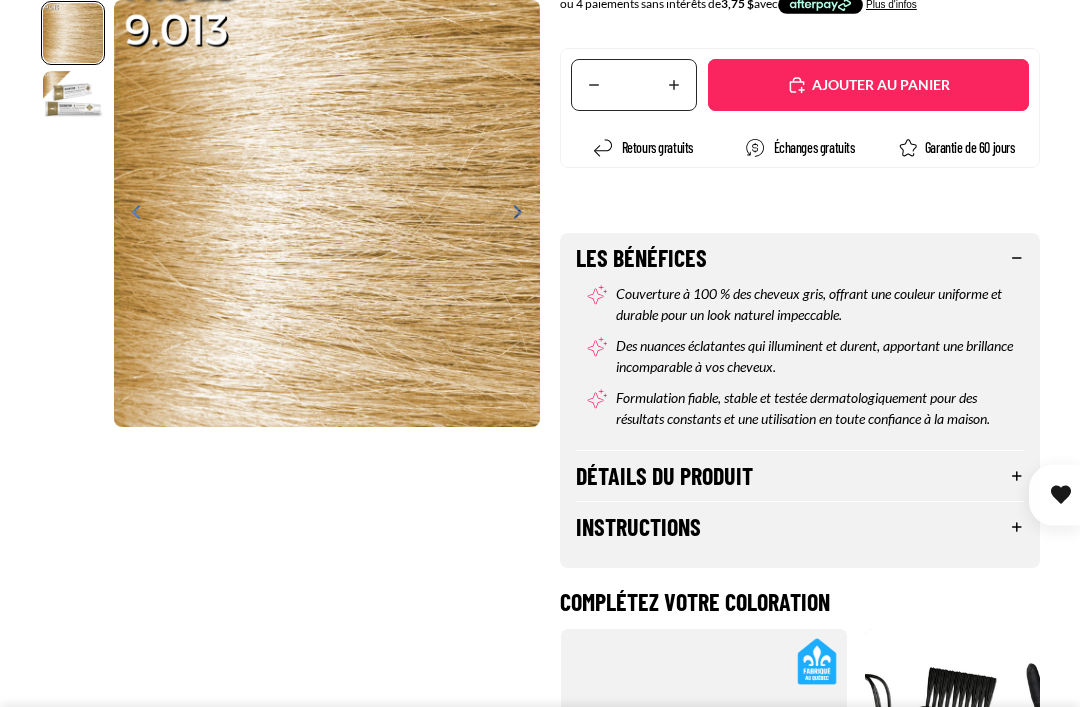 click on "1
2
Fermer" at bounding box center (540, 488) 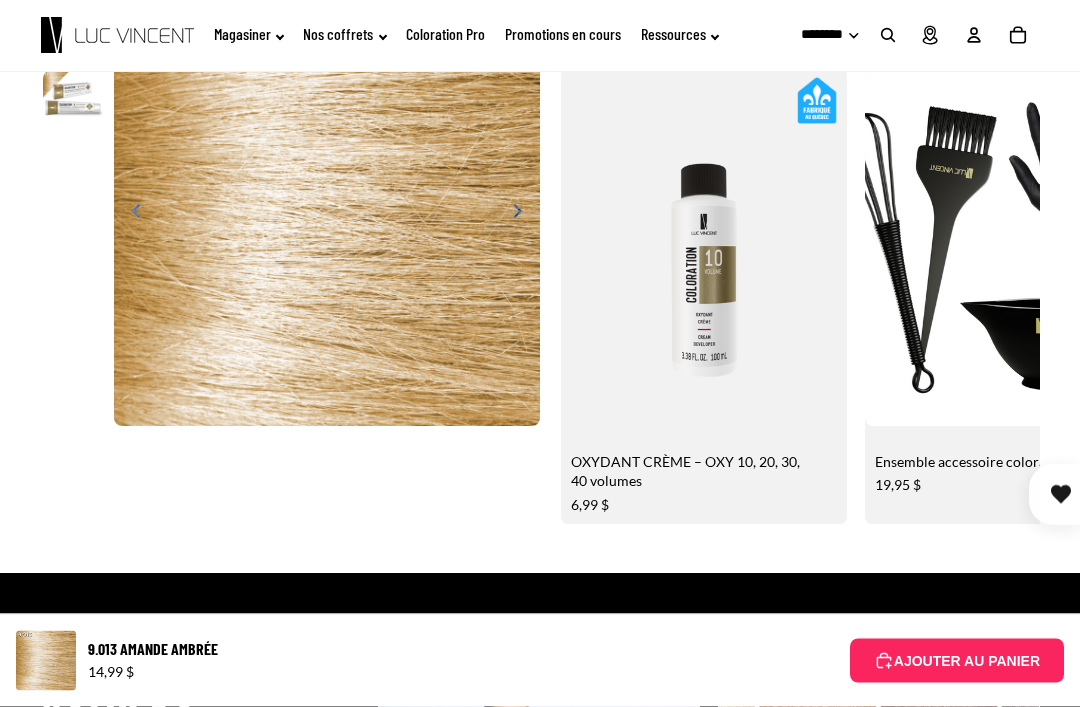 scroll, scrollTop: 893, scrollLeft: 0, axis: vertical 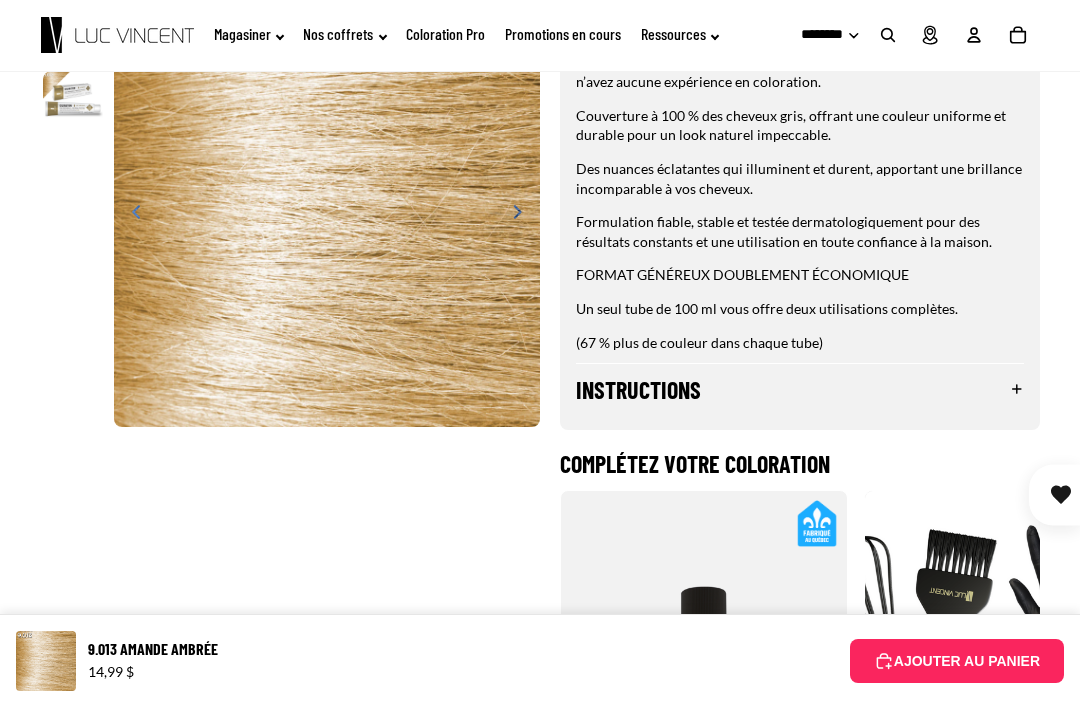 click on "Instructions" at bounding box center [800, 389] 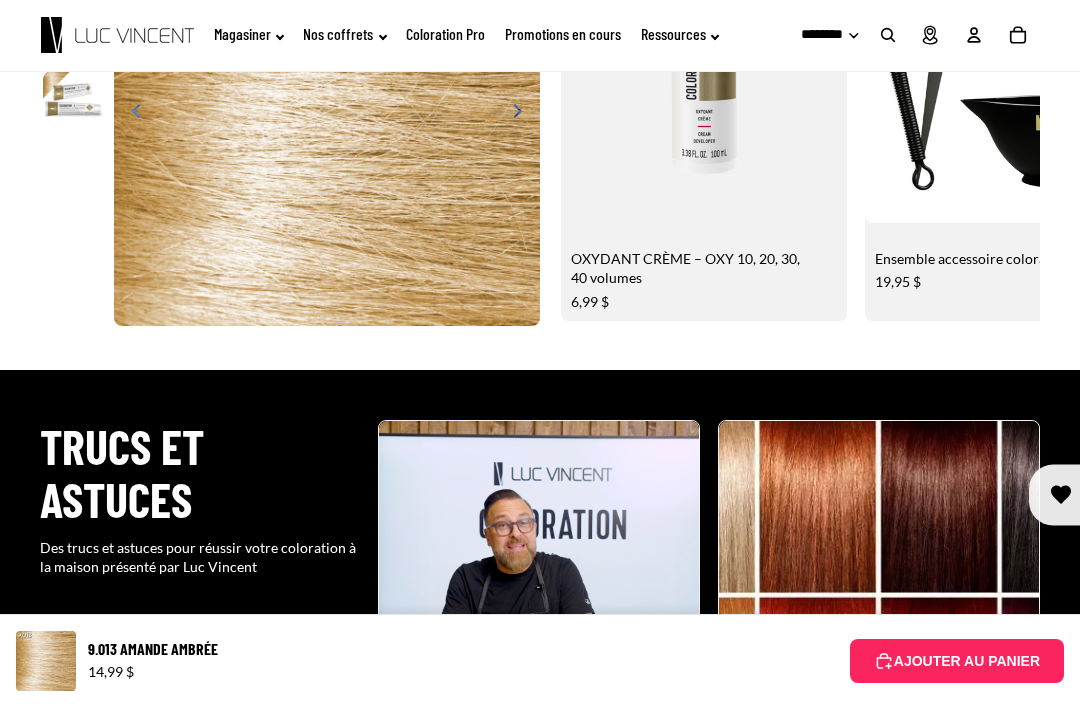 scroll, scrollTop: 1555, scrollLeft: 0, axis: vertical 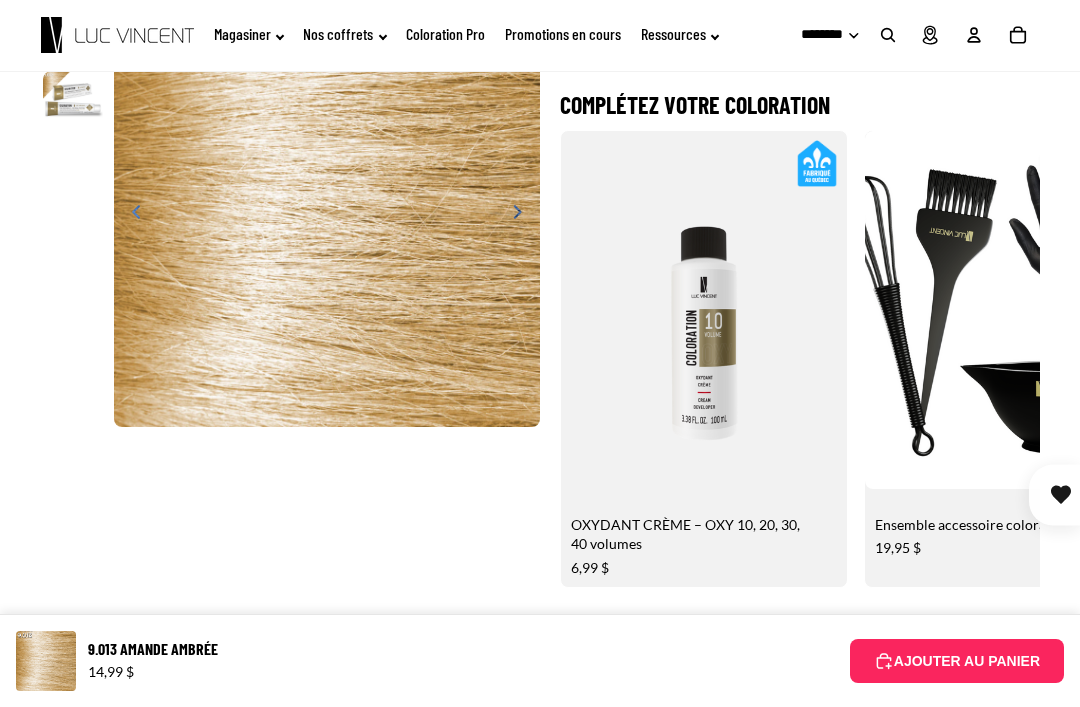 click at bounding box center (523, 214) 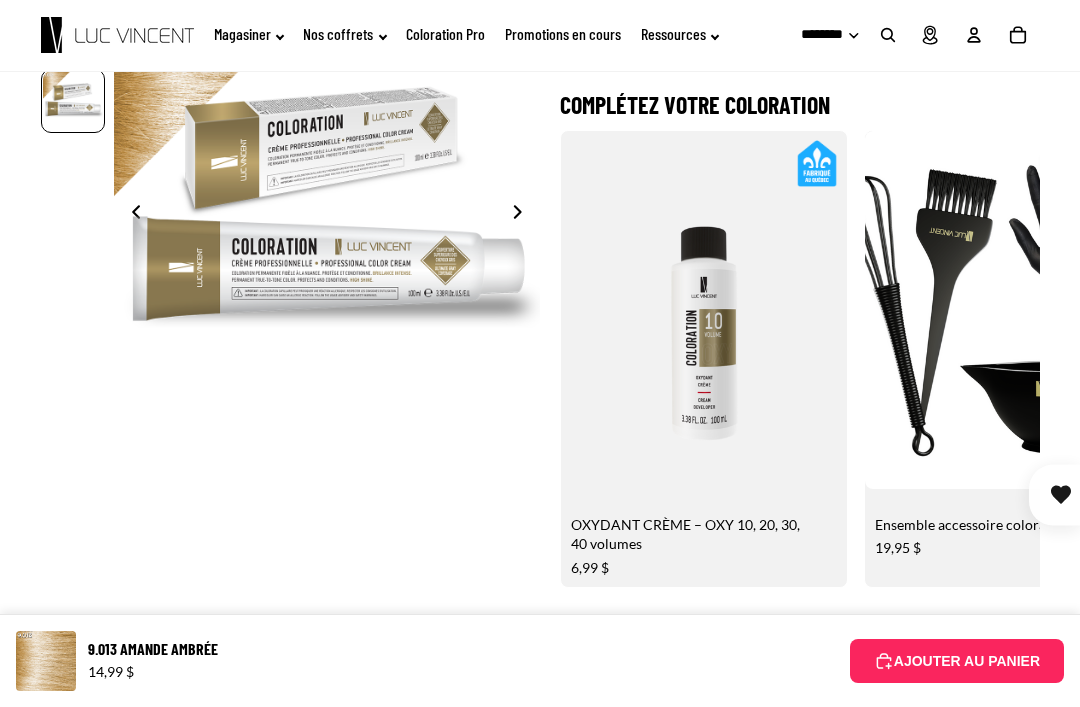 scroll, scrollTop: 0, scrollLeft: 427, axis: horizontal 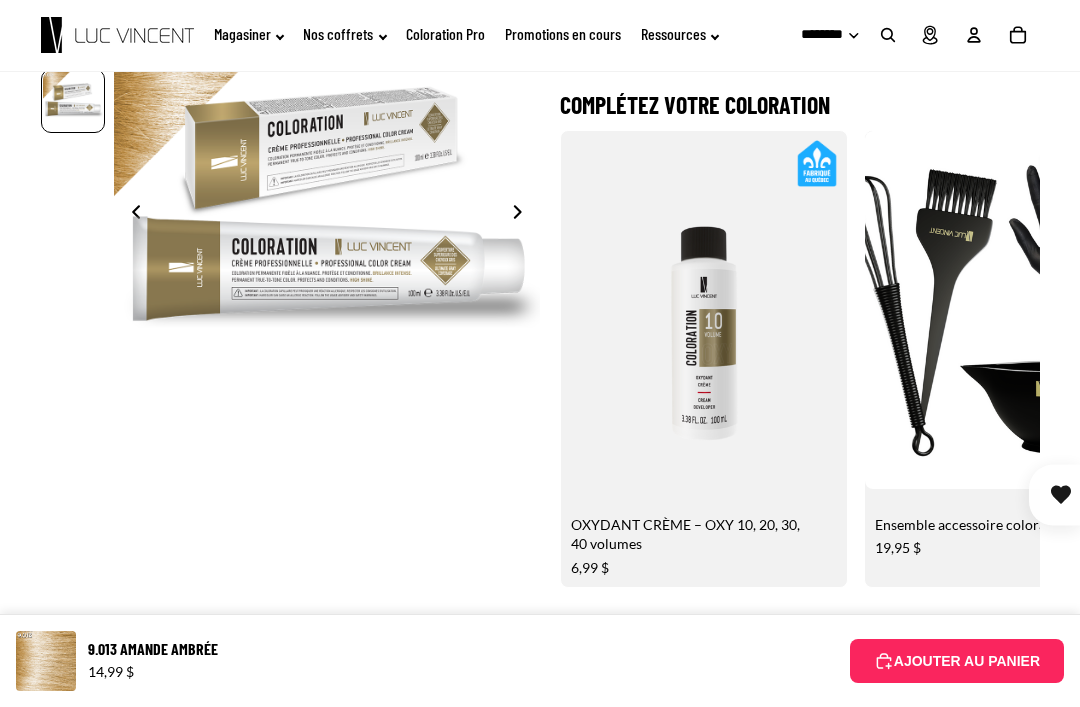 click at bounding box center (523, 214) 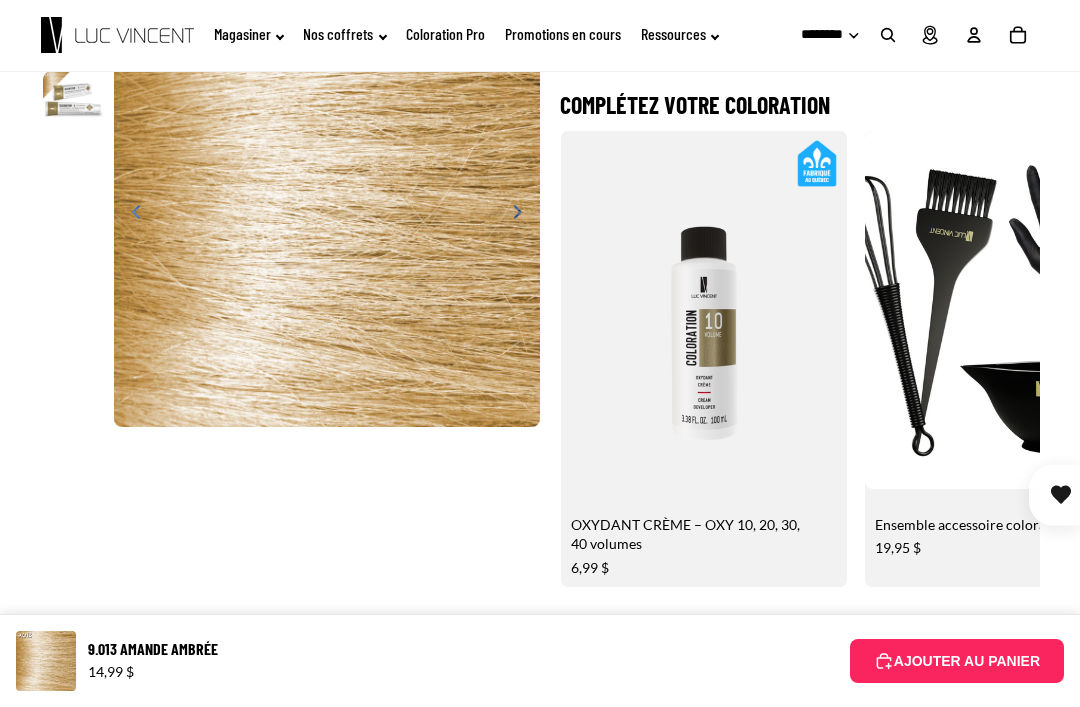 scroll, scrollTop: 0, scrollLeft: 0, axis: both 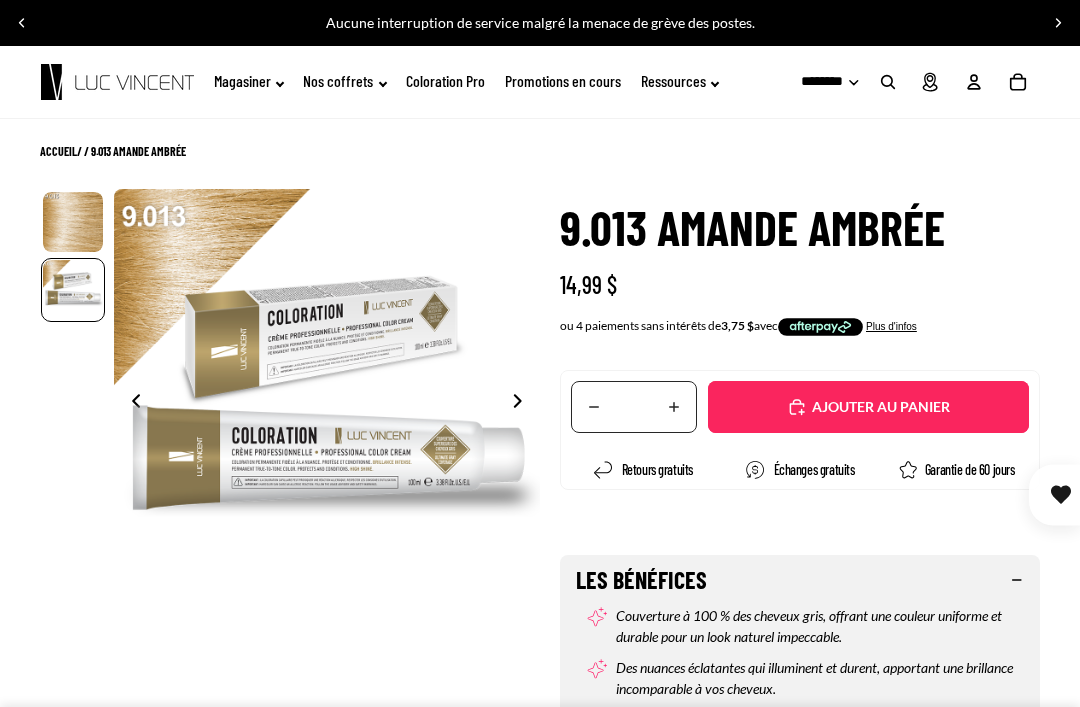 click at bounding box center (22, 23) 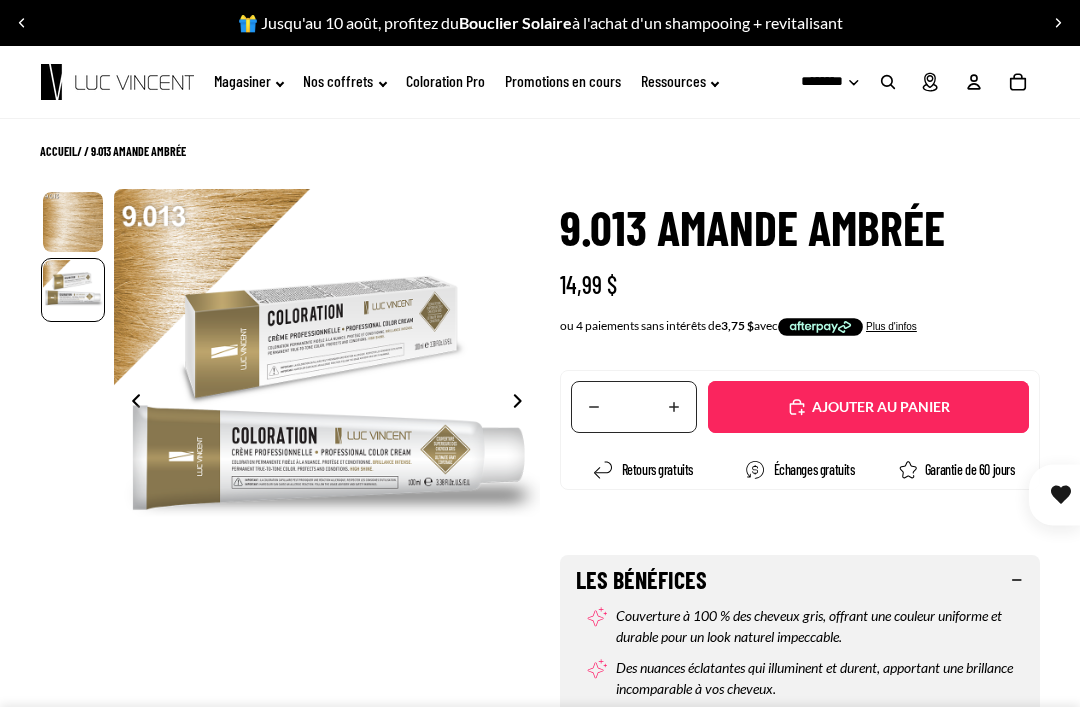 click at bounding box center (22, 23) 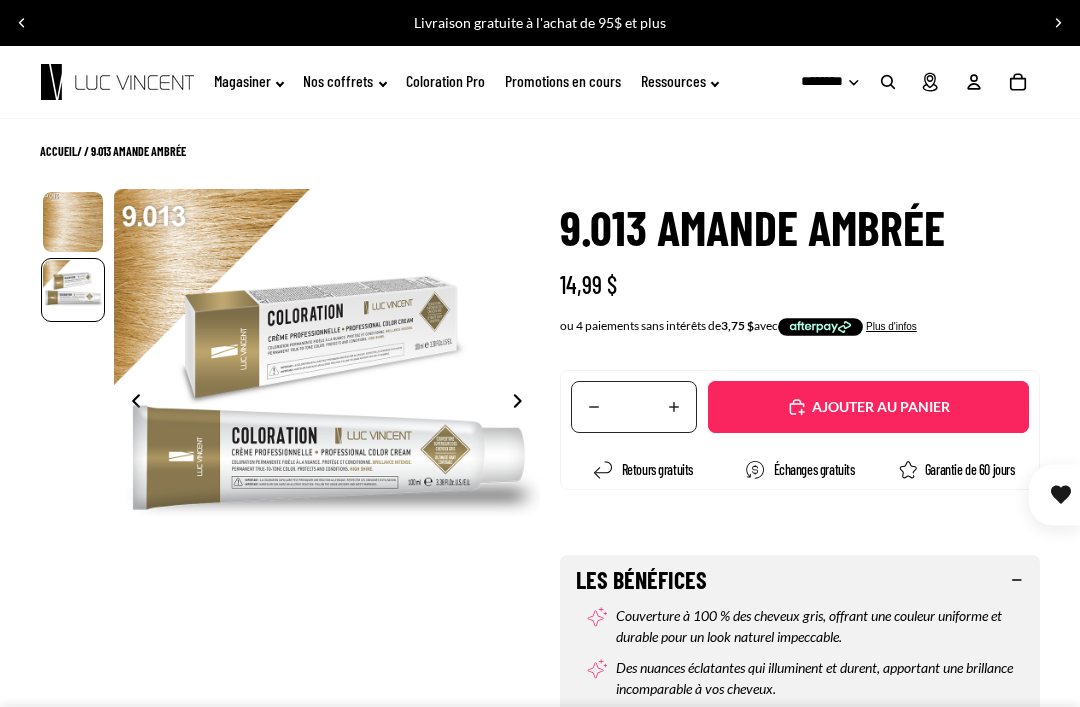click at bounding box center (22, 23) 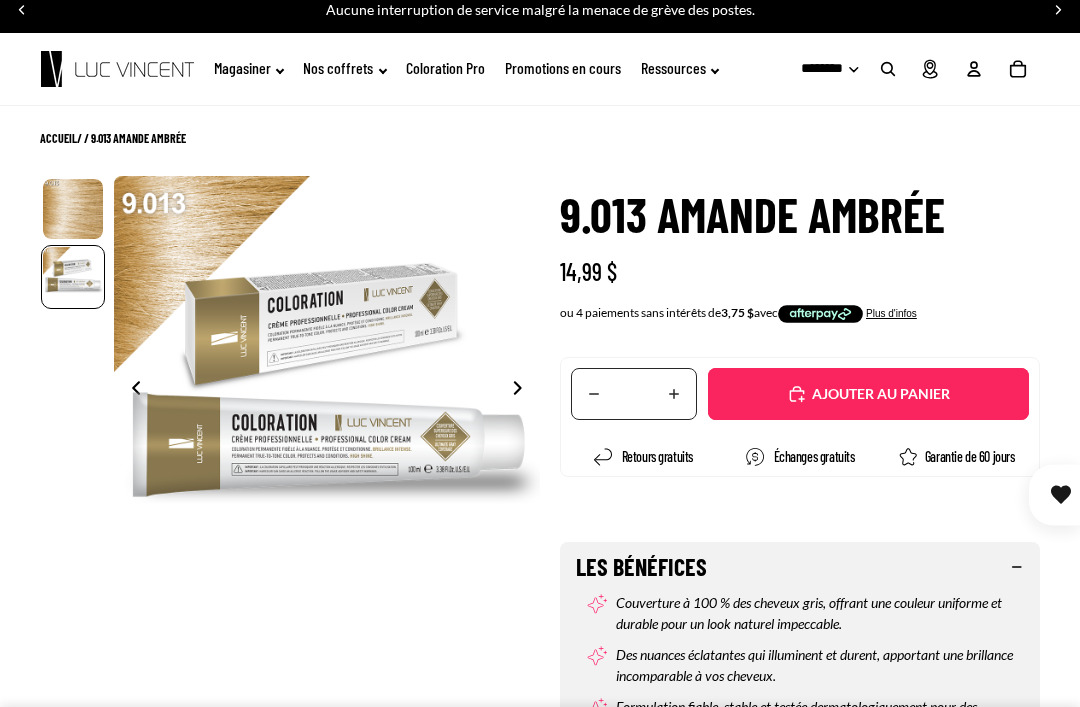 scroll, scrollTop: 0, scrollLeft: 0, axis: both 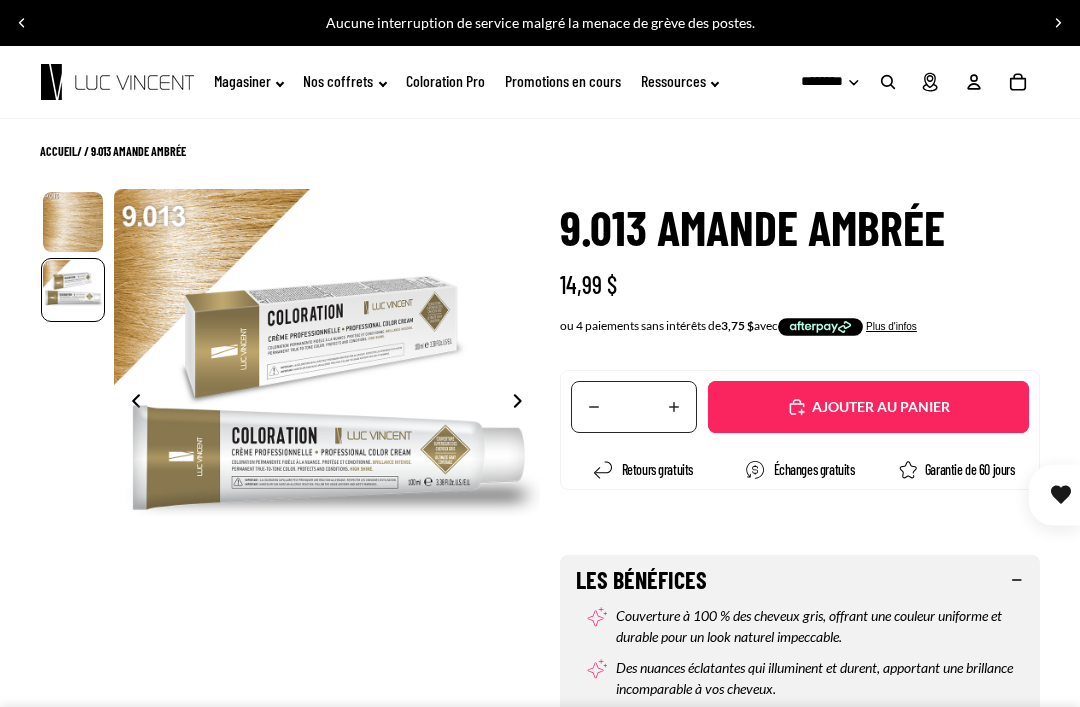 click on "Coloration Pro" 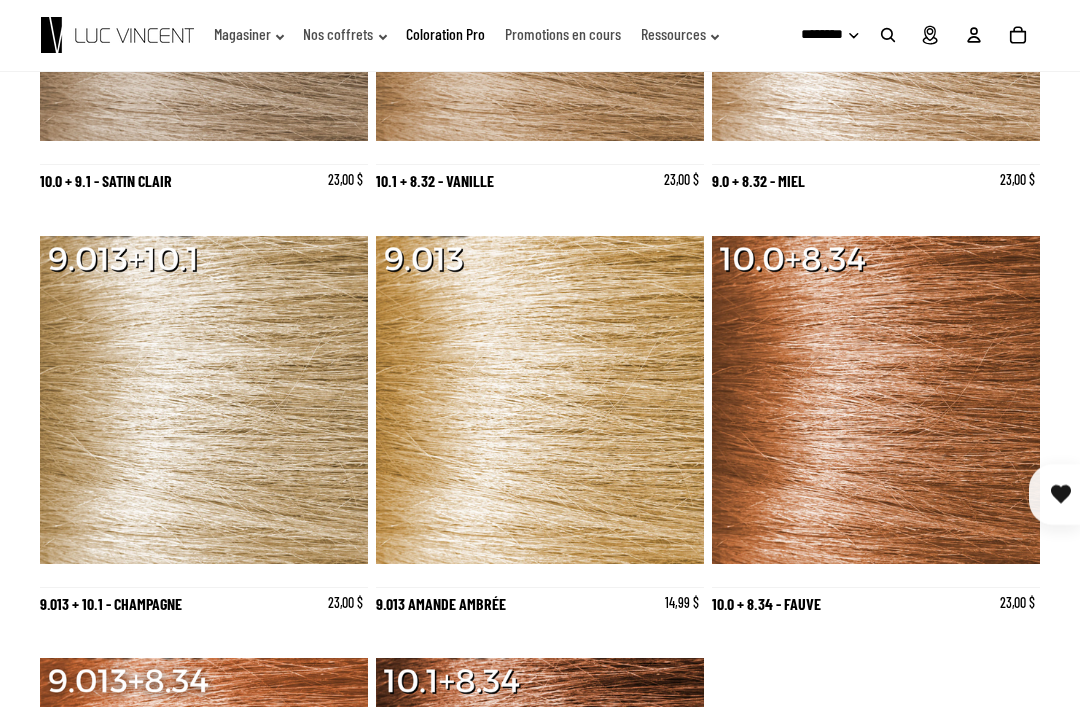 scroll, scrollTop: 7881, scrollLeft: 0, axis: vertical 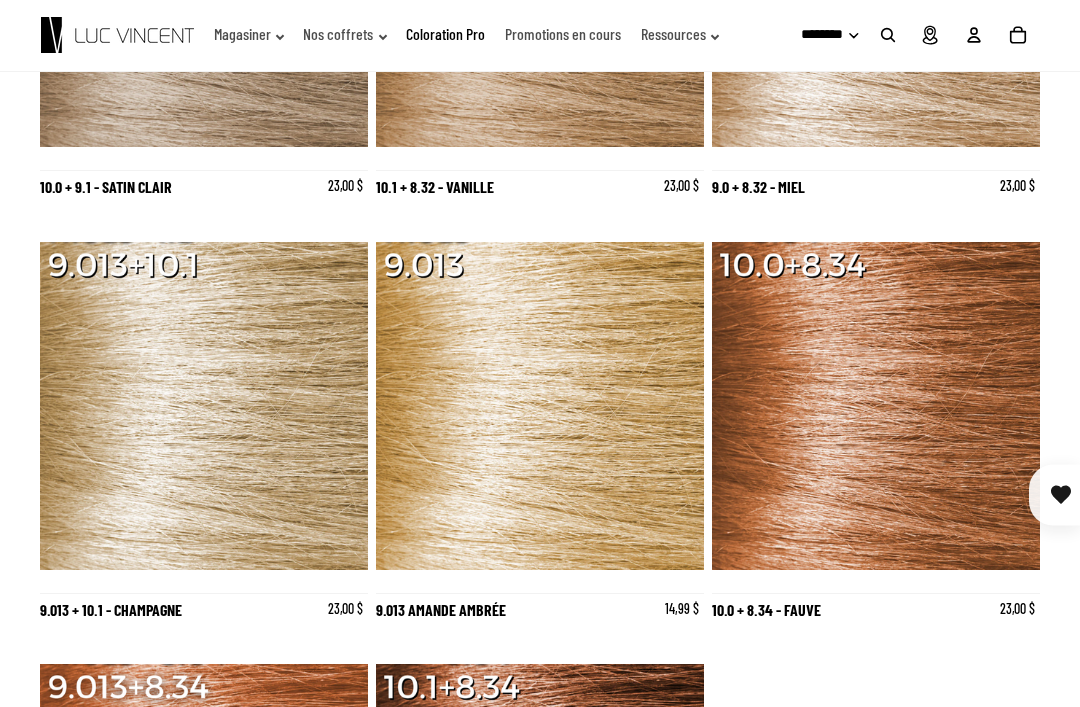 click at bounding box center (204, 406) 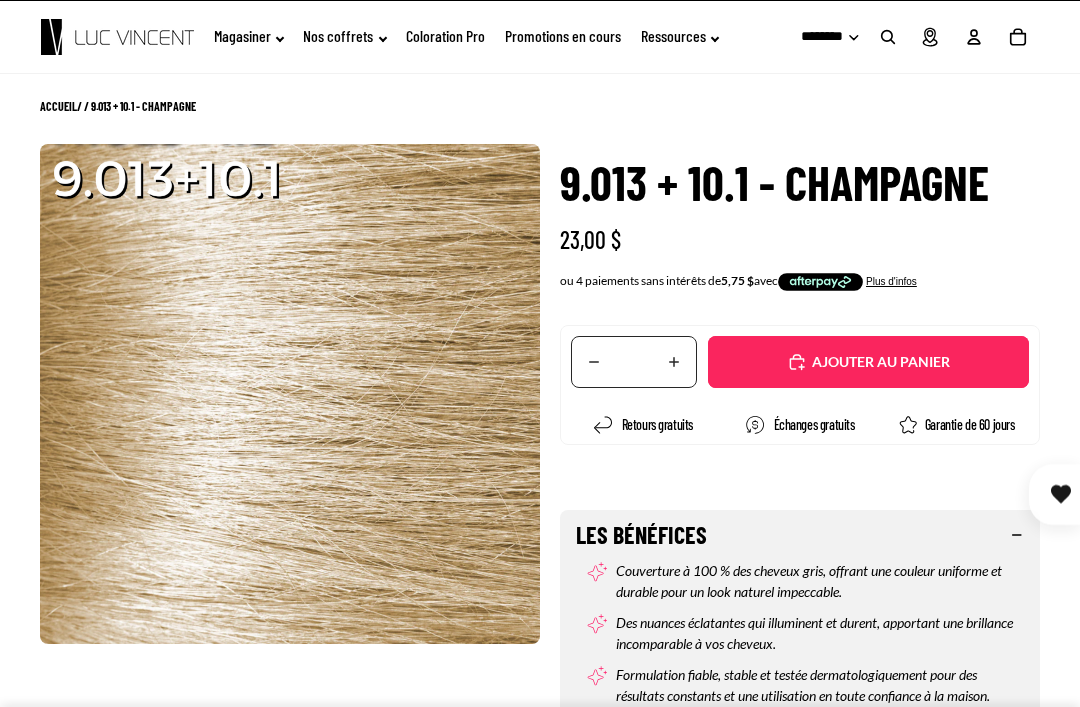 scroll, scrollTop: 0, scrollLeft: 0, axis: both 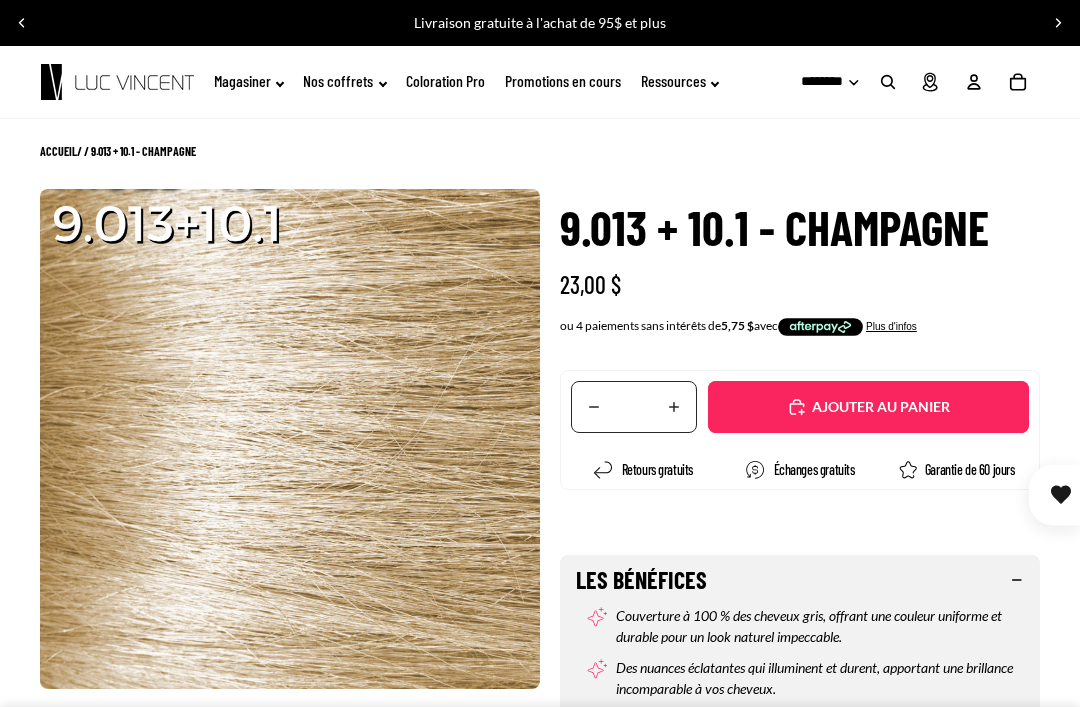 click on "Ajouté" at bounding box center [878, 407] 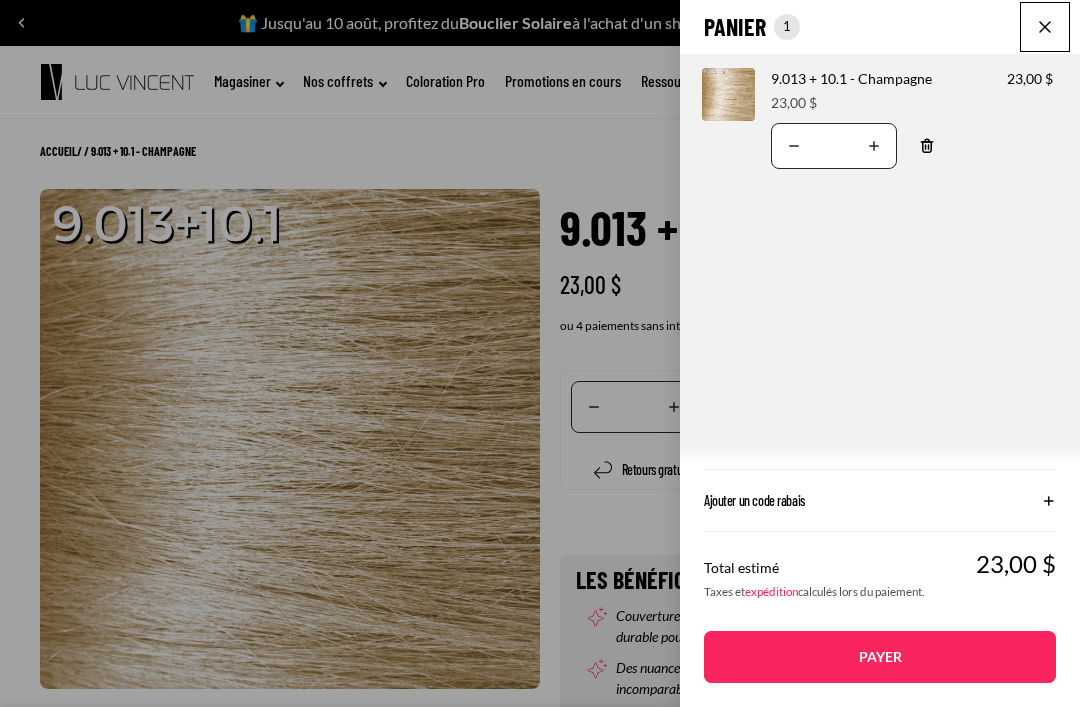 click at bounding box center (1045, 27) 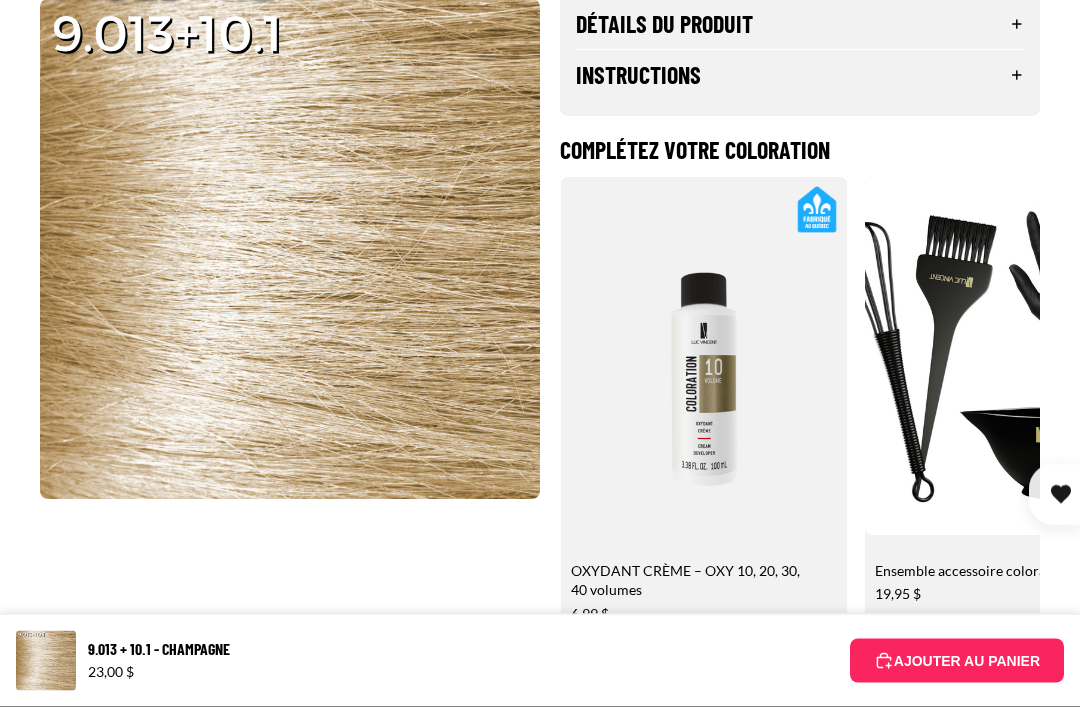 scroll, scrollTop: 774, scrollLeft: 0, axis: vertical 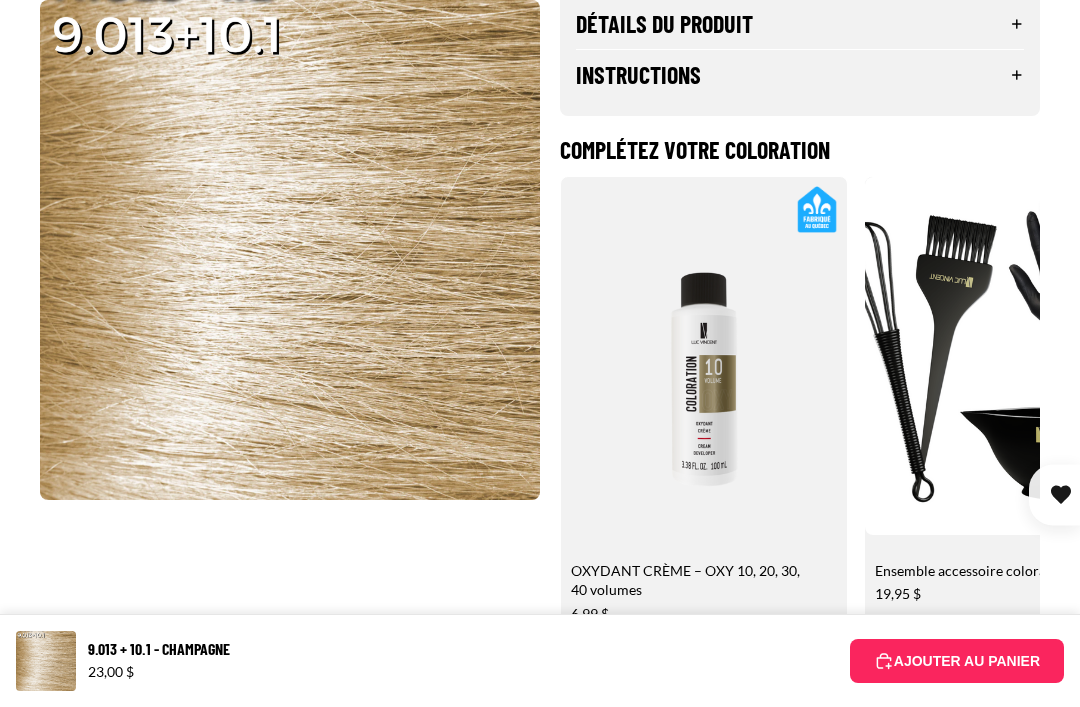 click 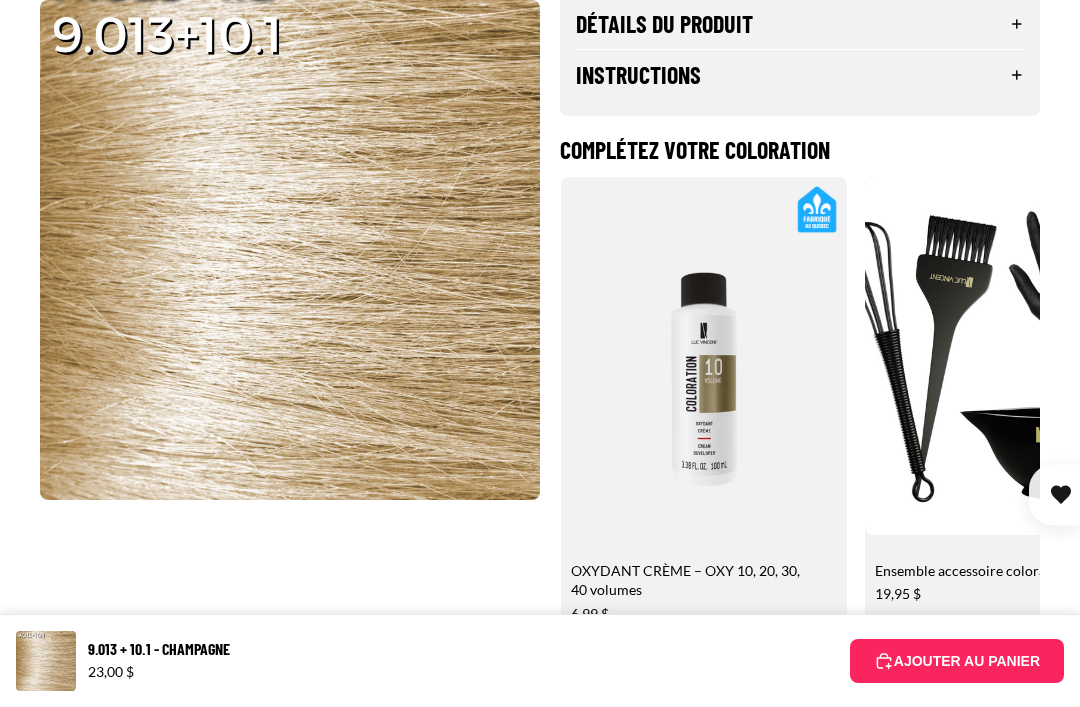 scroll, scrollTop: 0, scrollLeft: 0, axis: both 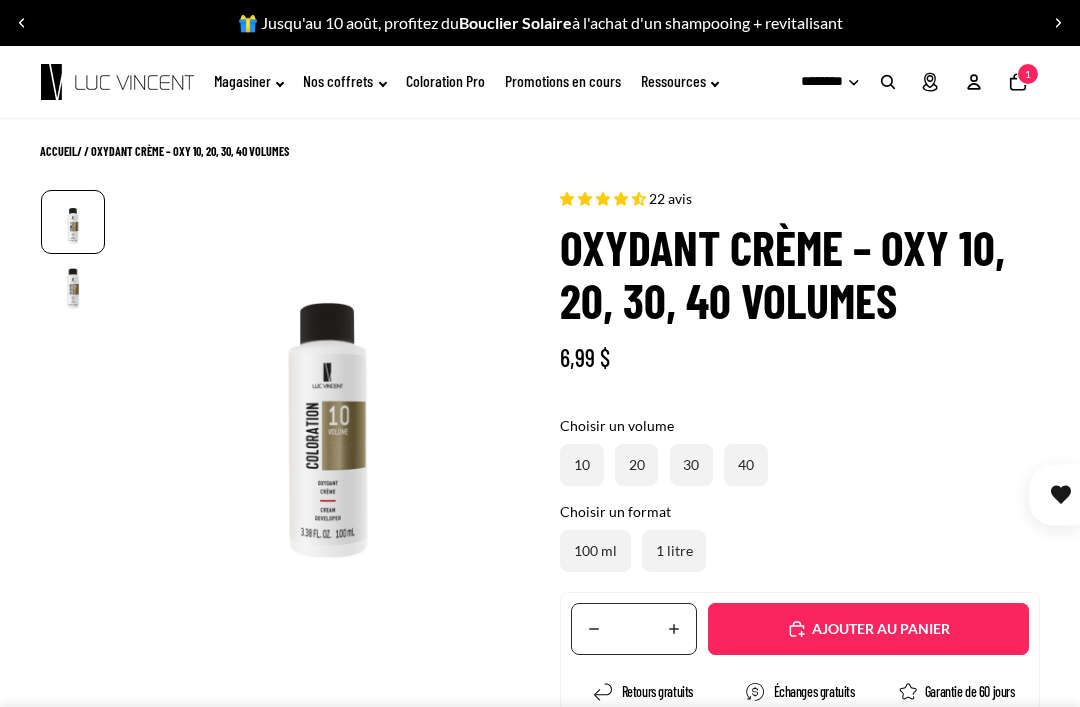 select on "**********" 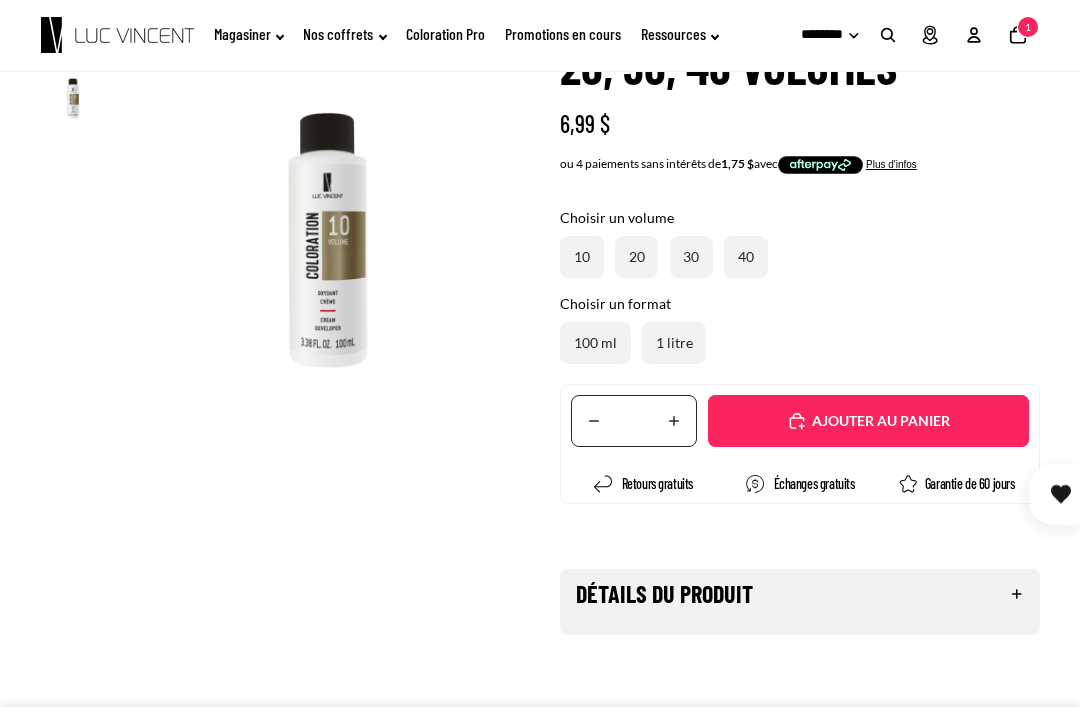 scroll, scrollTop: 228, scrollLeft: 0, axis: vertical 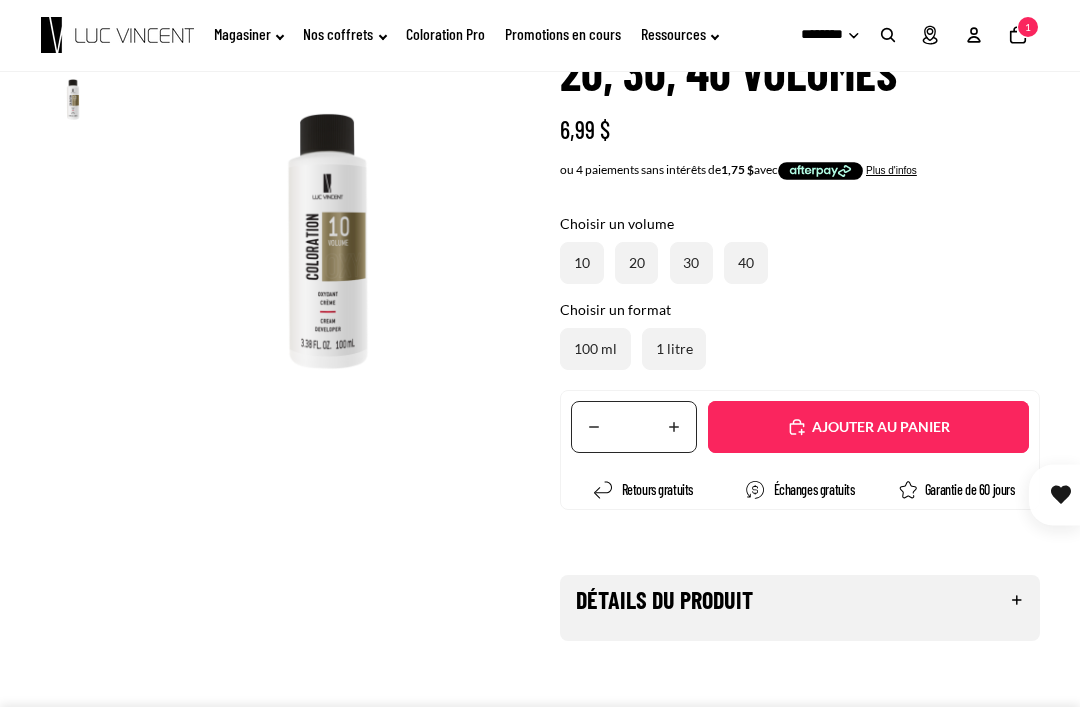 click on "Détails du produit" at bounding box center (800, 600) 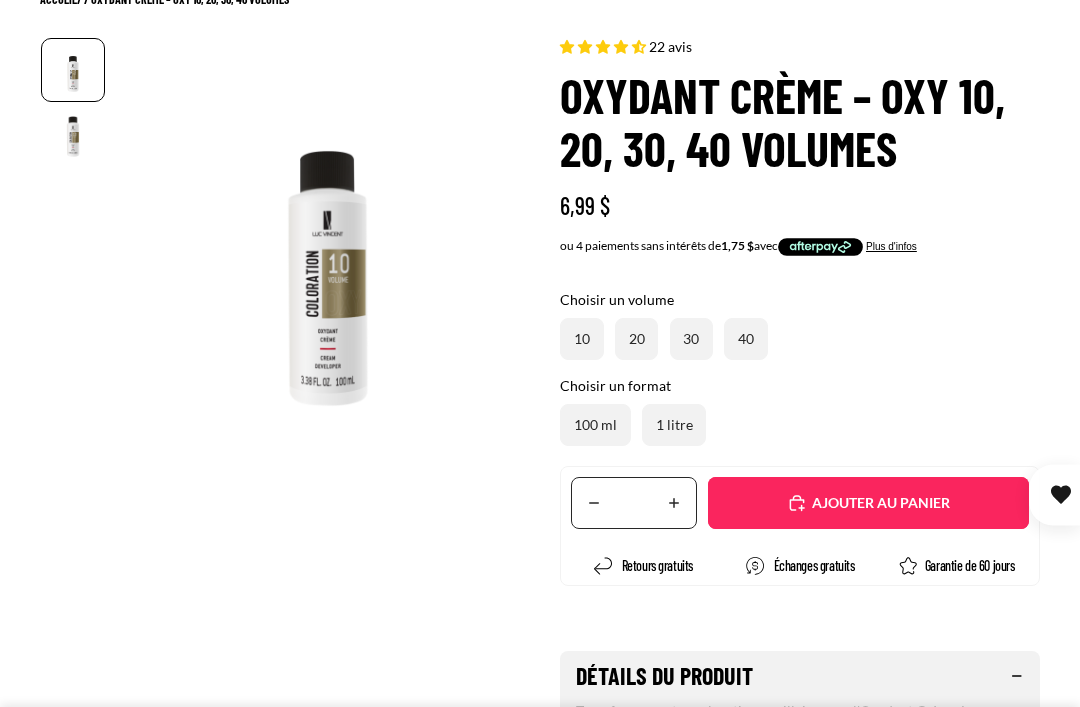 scroll, scrollTop: 151, scrollLeft: 0, axis: vertical 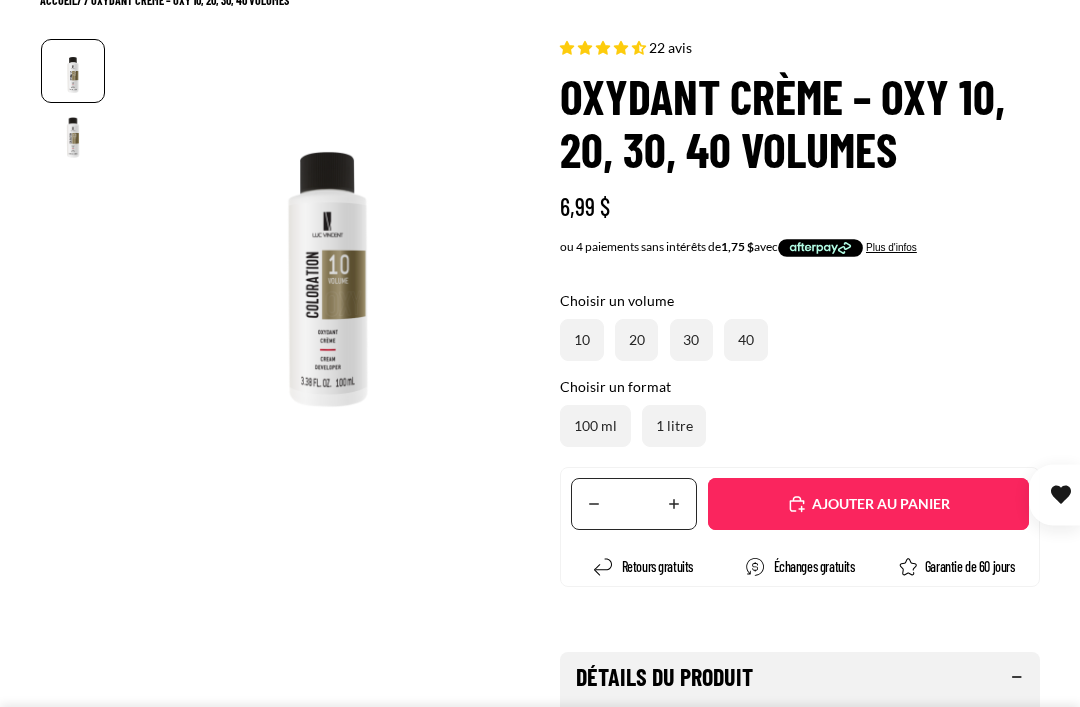 click on "Ajouté" at bounding box center (868, 504) 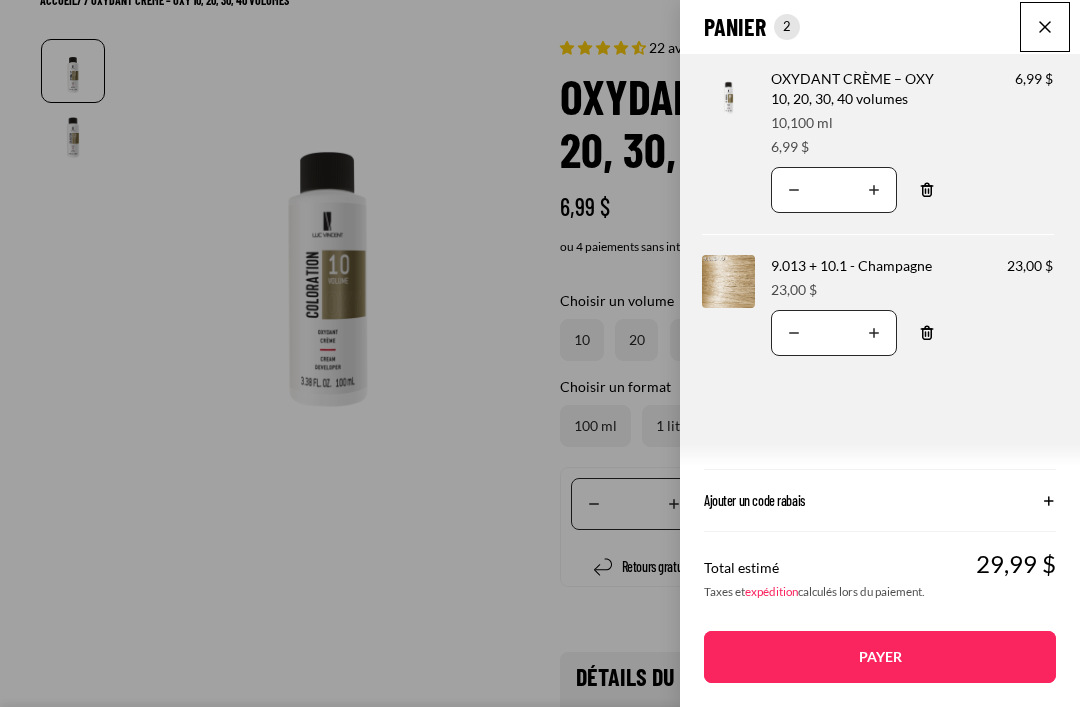 click on "Panier
Nombre total d'articles dans le panier: 2
2
2
Total du panier
29,99CAD
Image de produit
Informations sur le produit
Quantité
Nombre total de produits
OXYDANT CRÈME – OXY 10, 20, 30, 40 volumes
Choisir un volume: 10," 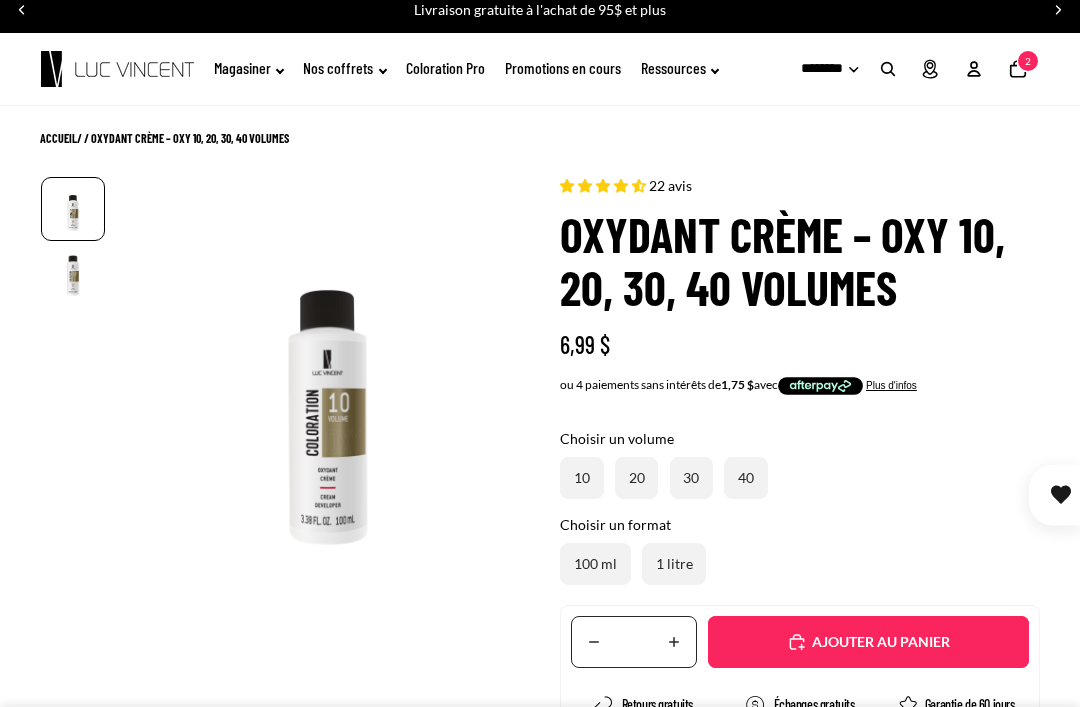 scroll, scrollTop: 0, scrollLeft: 0, axis: both 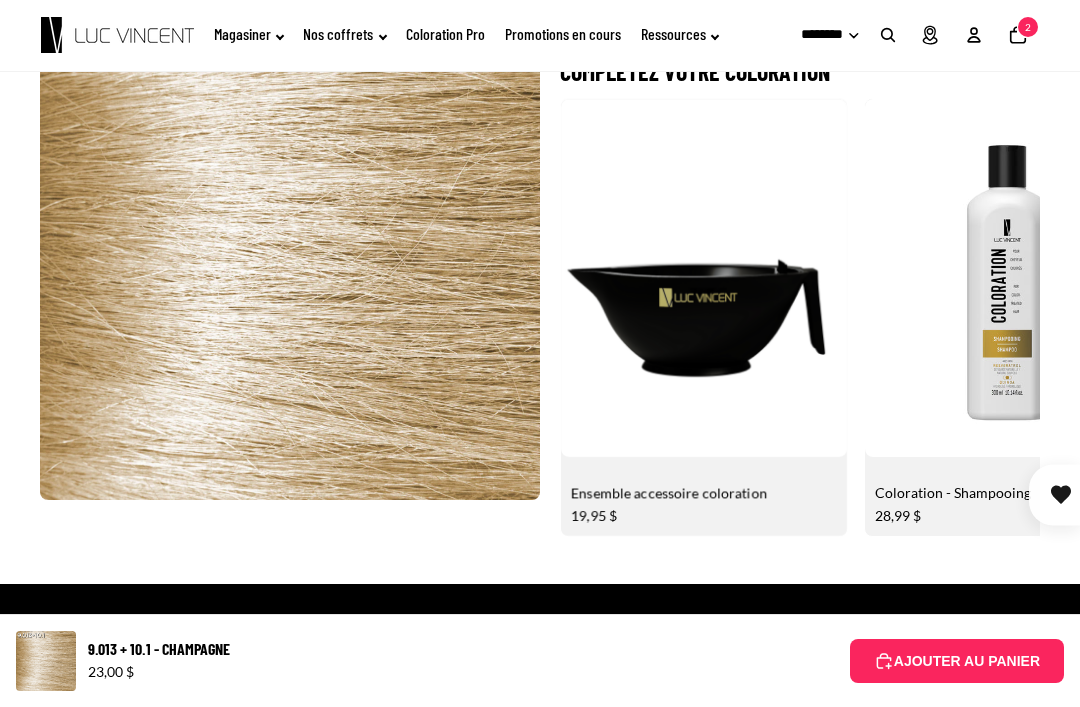 click on "Ensemble accessoire coloration" at bounding box center [704, 317] 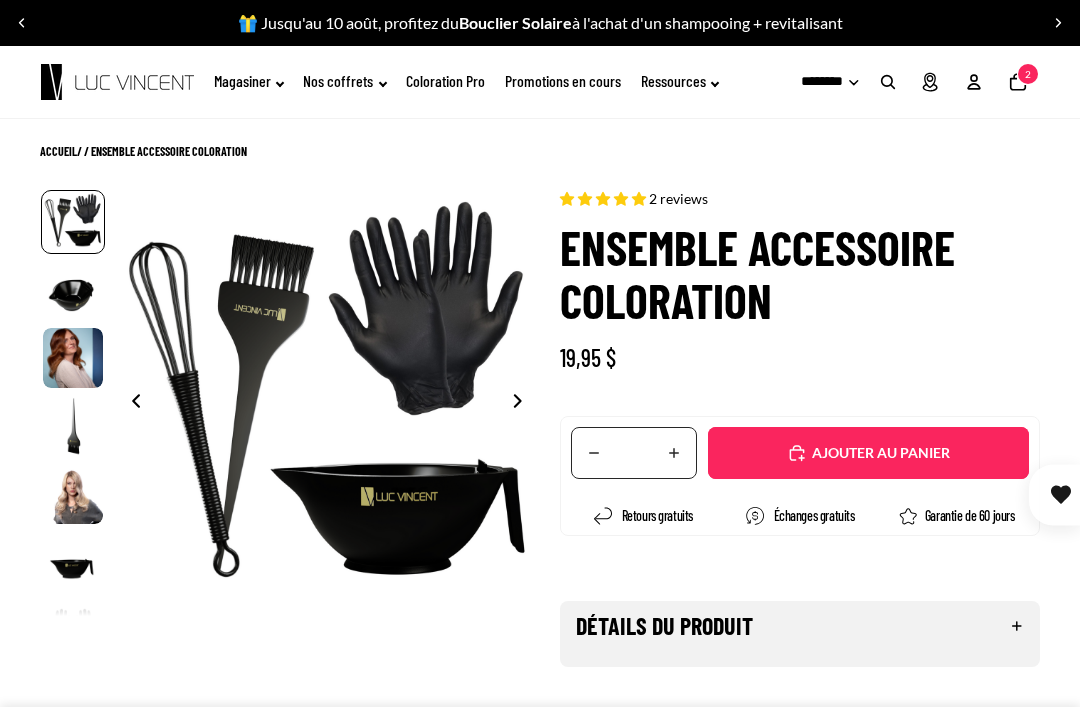 scroll, scrollTop: 0, scrollLeft: 0, axis: both 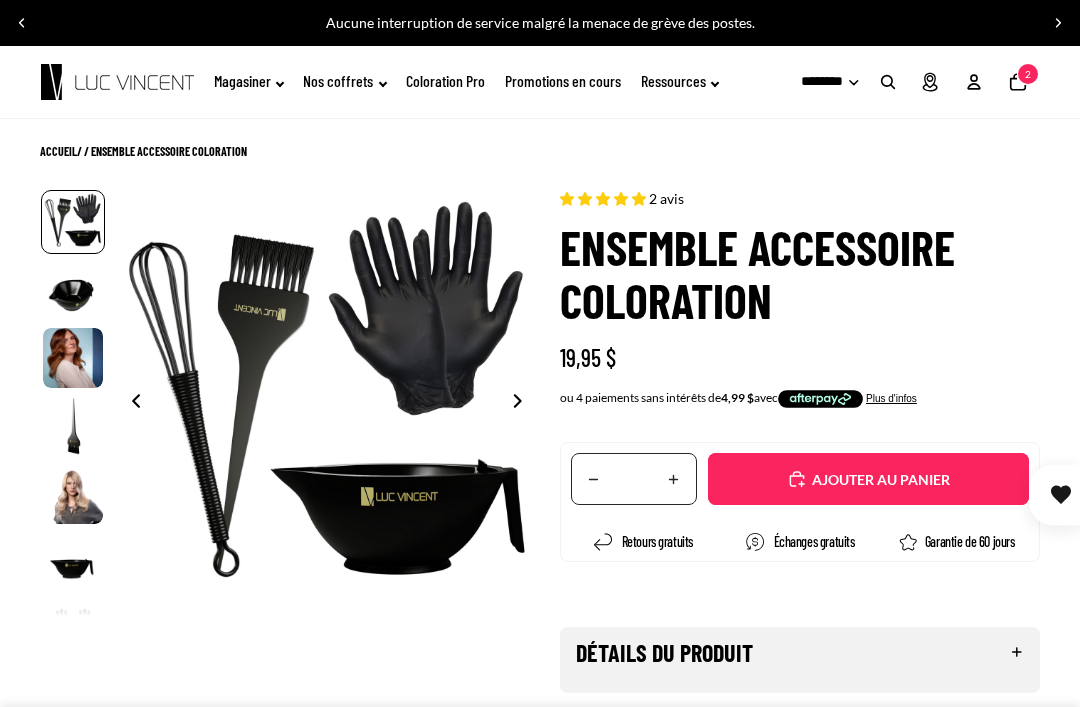 click on "Ajouté" at bounding box center [878, 480] 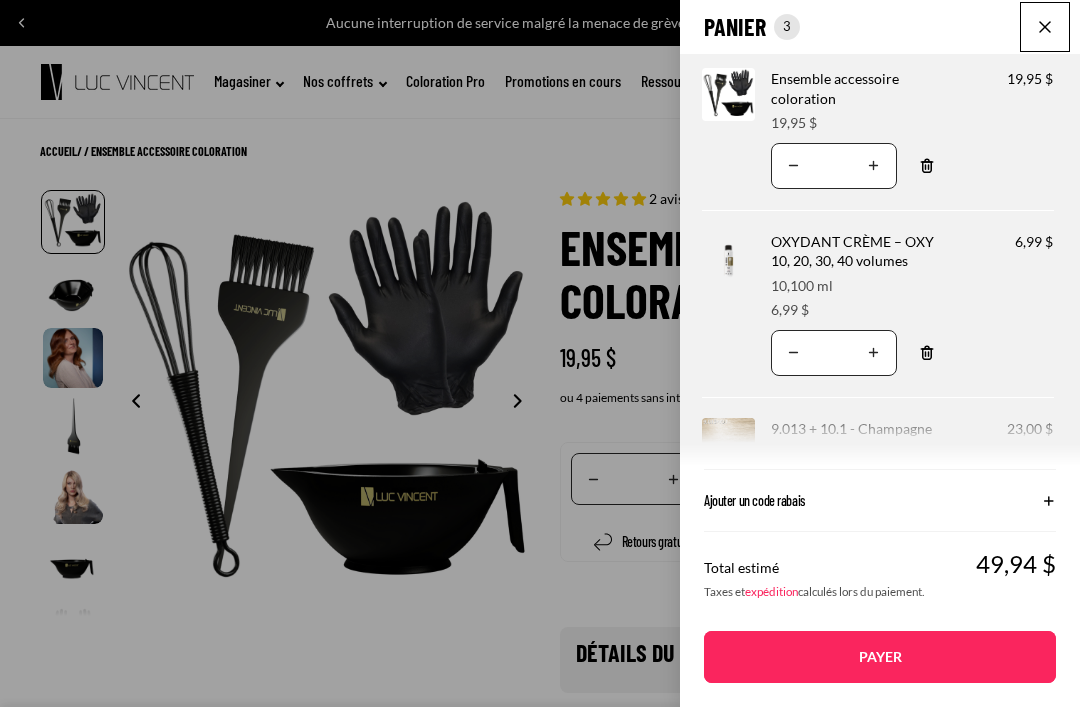 click at bounding box center (1045, 27) 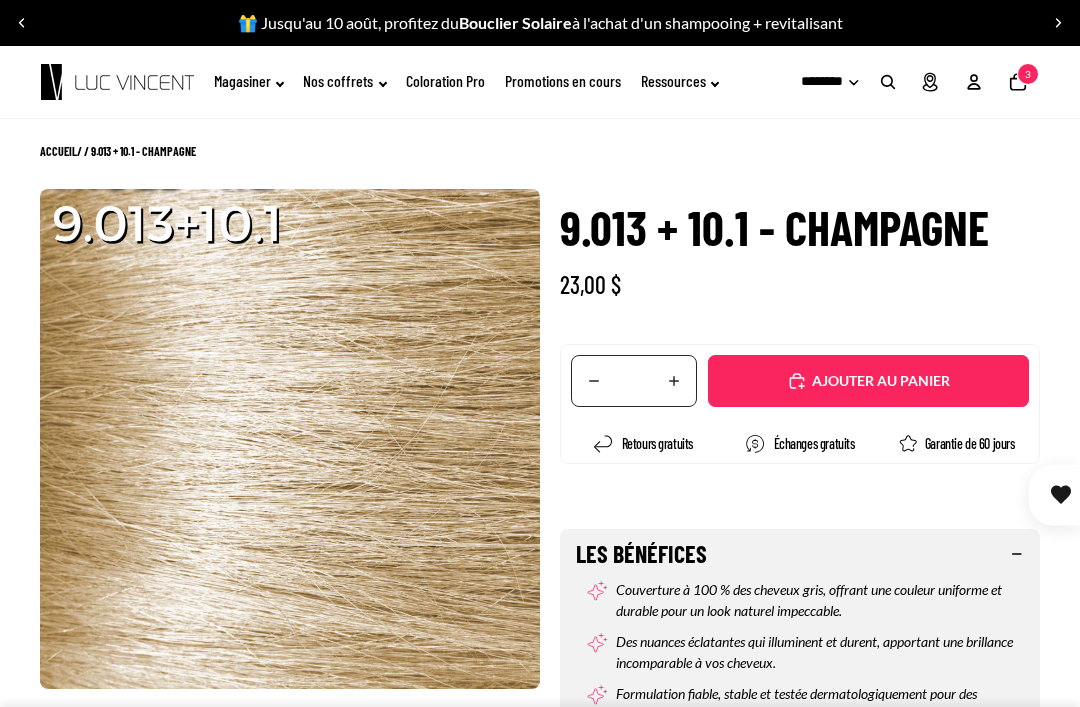 scroll, scrollTop: 0, scrollLeft: 0, axis: both 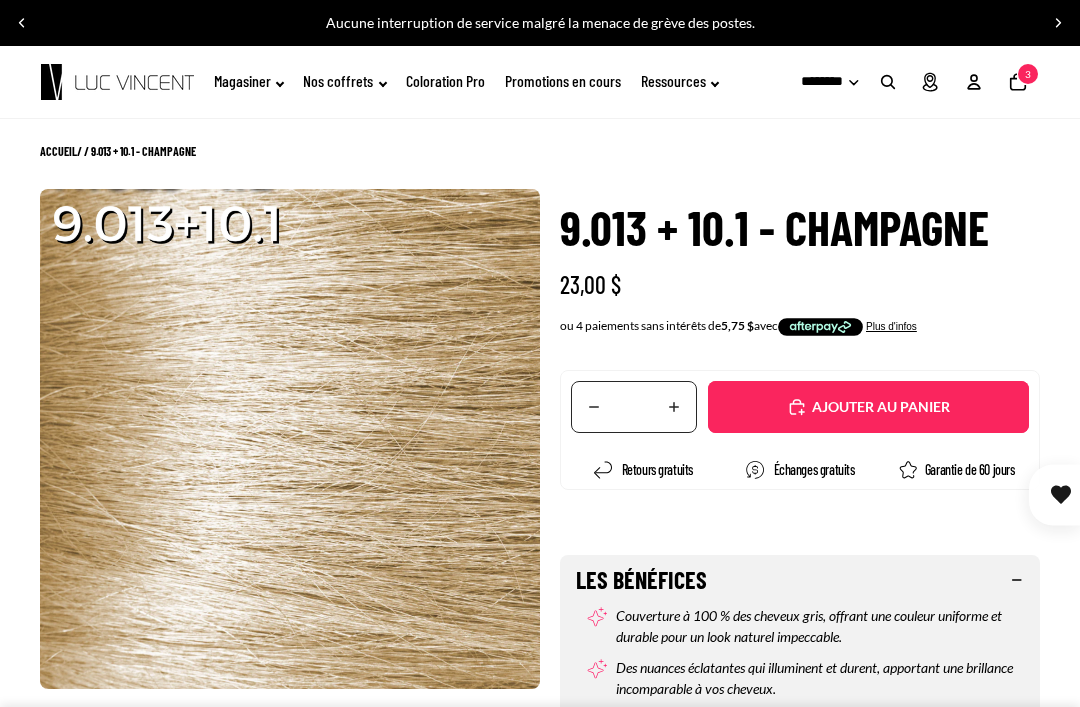 click on "Promotions en cours" 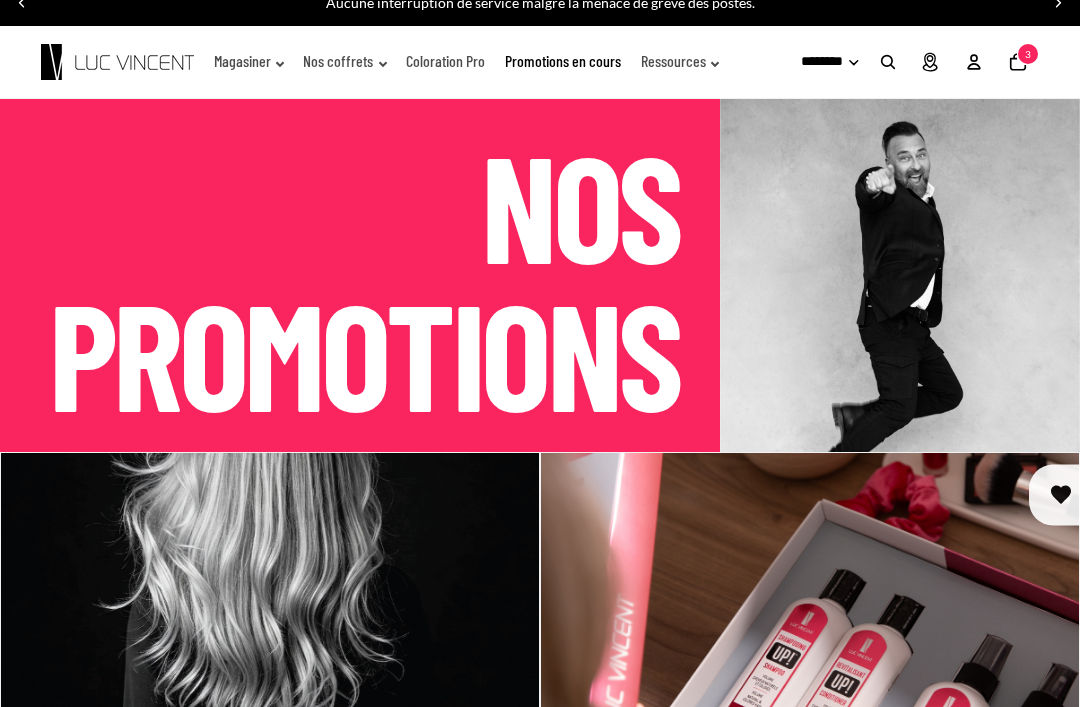 scroll, scrollTop: 0, scrollLeft: 0, axis: both 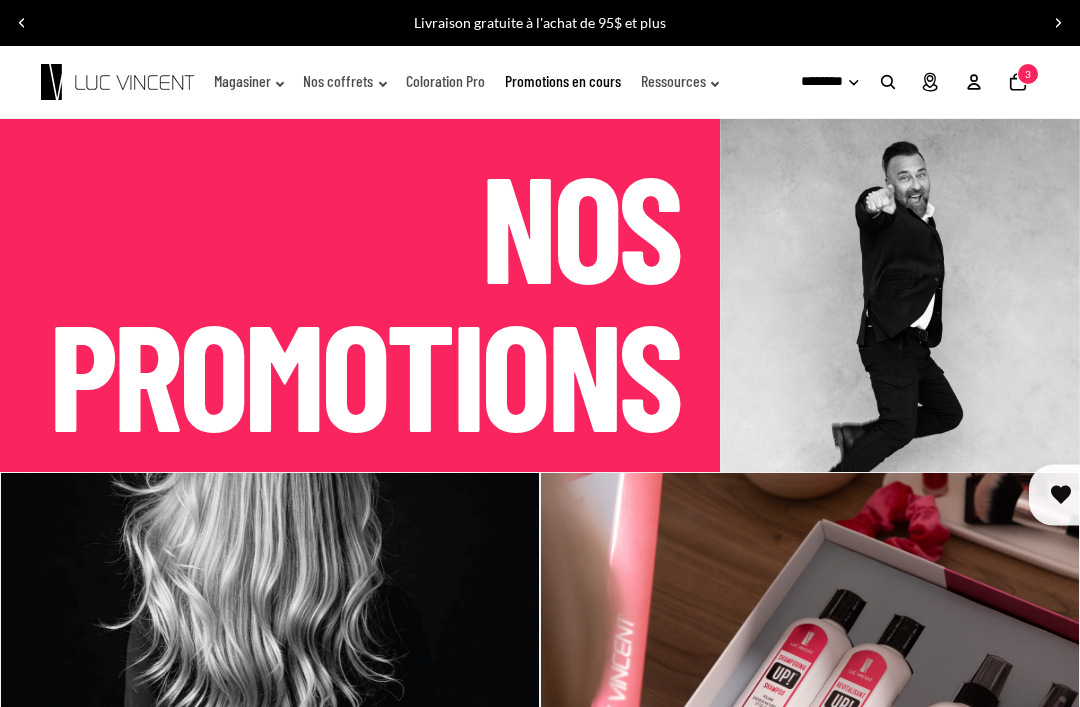 click on "Magasiner" 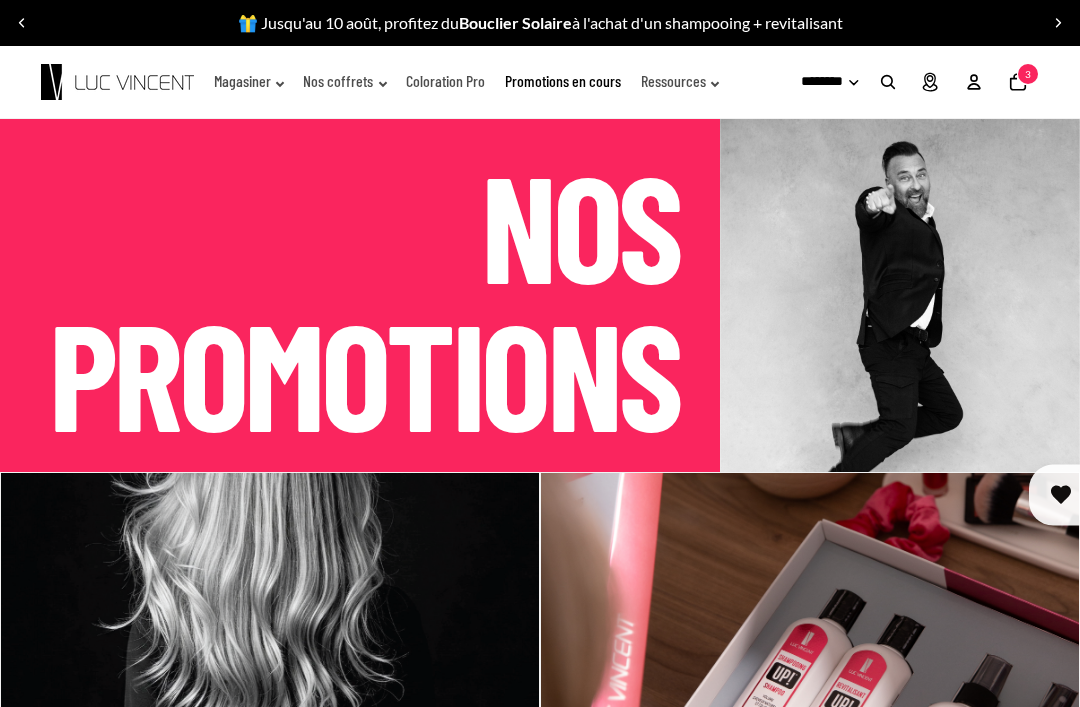 click on "Magasiner" 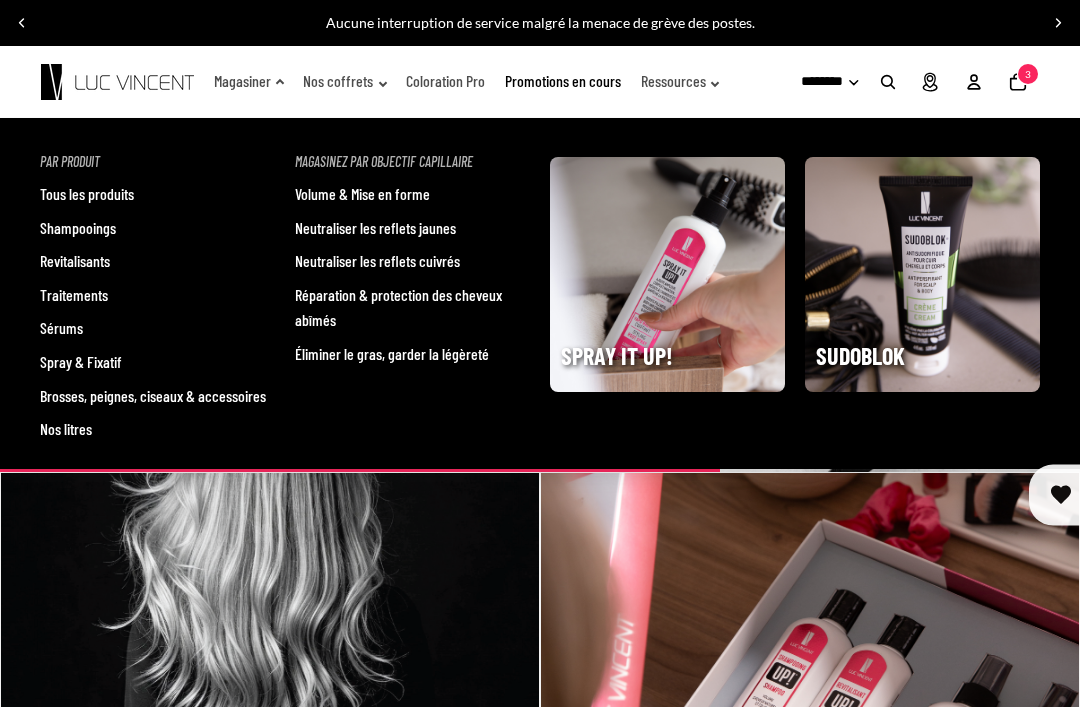 scroll, scrollTop: 4, scrollLeft: 0, axis: vertical 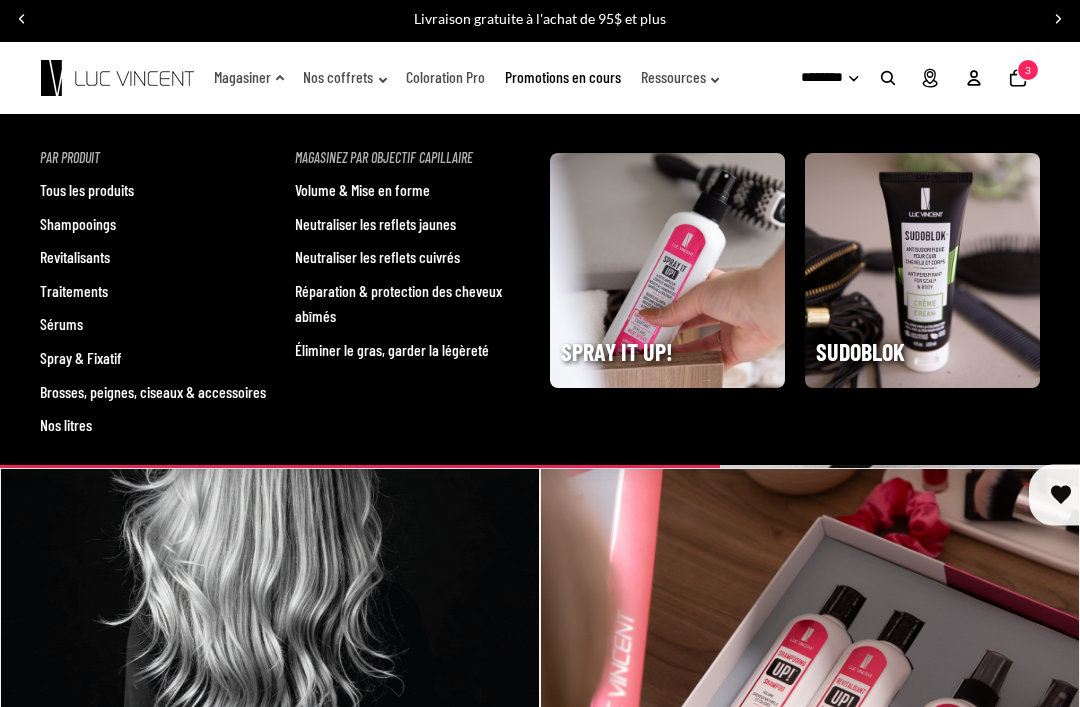 click on "Shampooings" at bounding box center [78, 224] 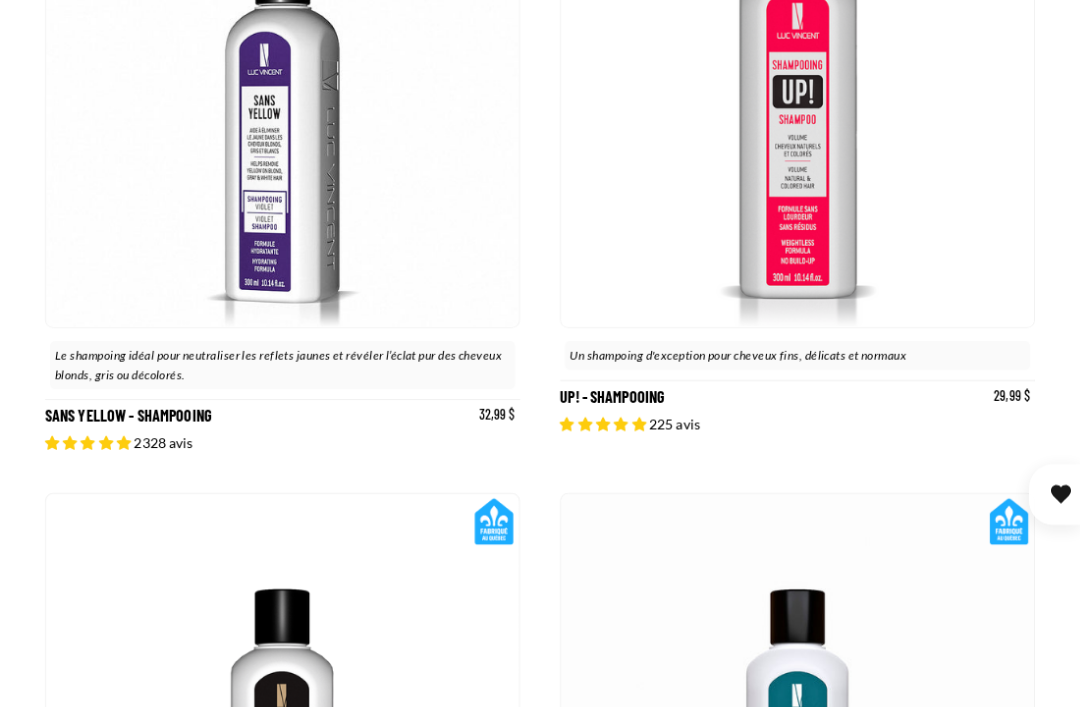 scroll, scrollTop: 530, scrollLeft: 0, axis: vertical 